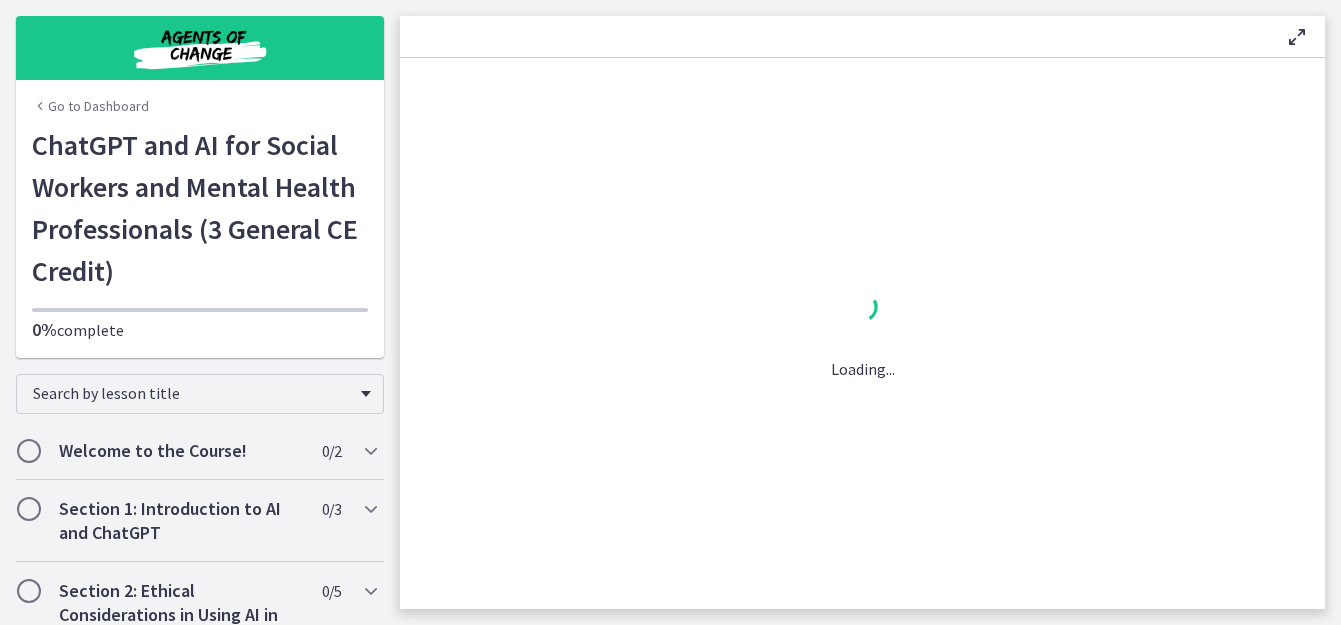 scroll, scrollTop: 0, scrollLeft: 0, axis: both 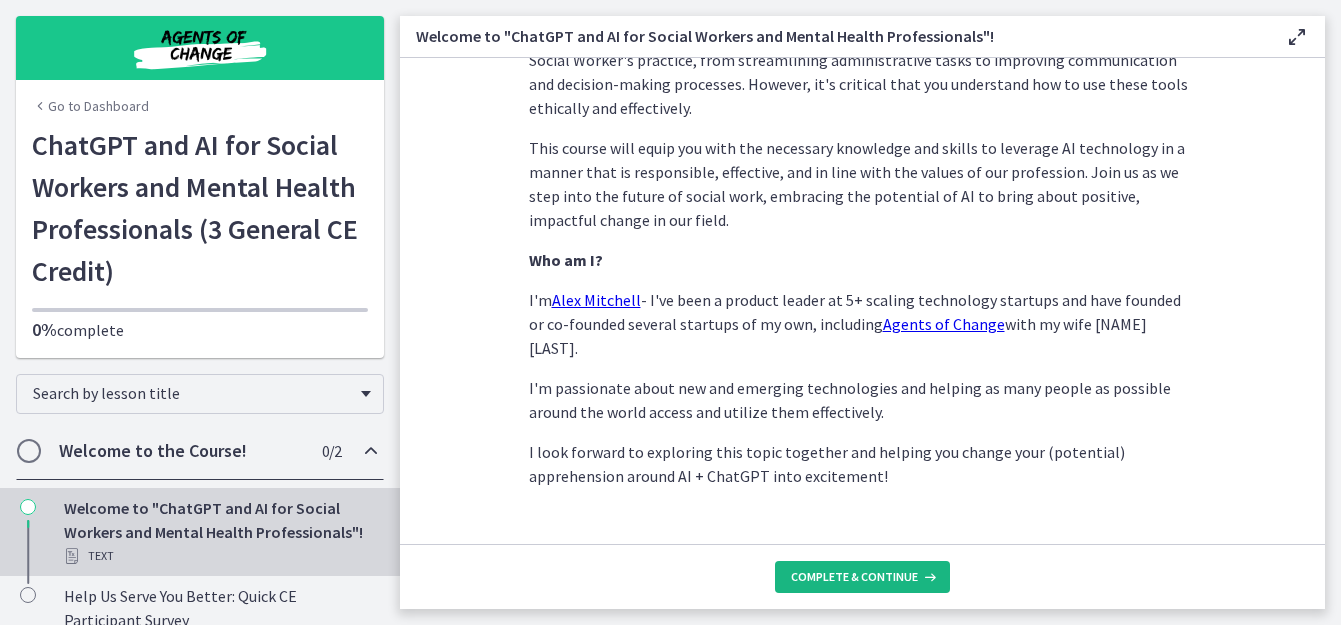 click on "Complete & continue" at bounding box center (854, 577) 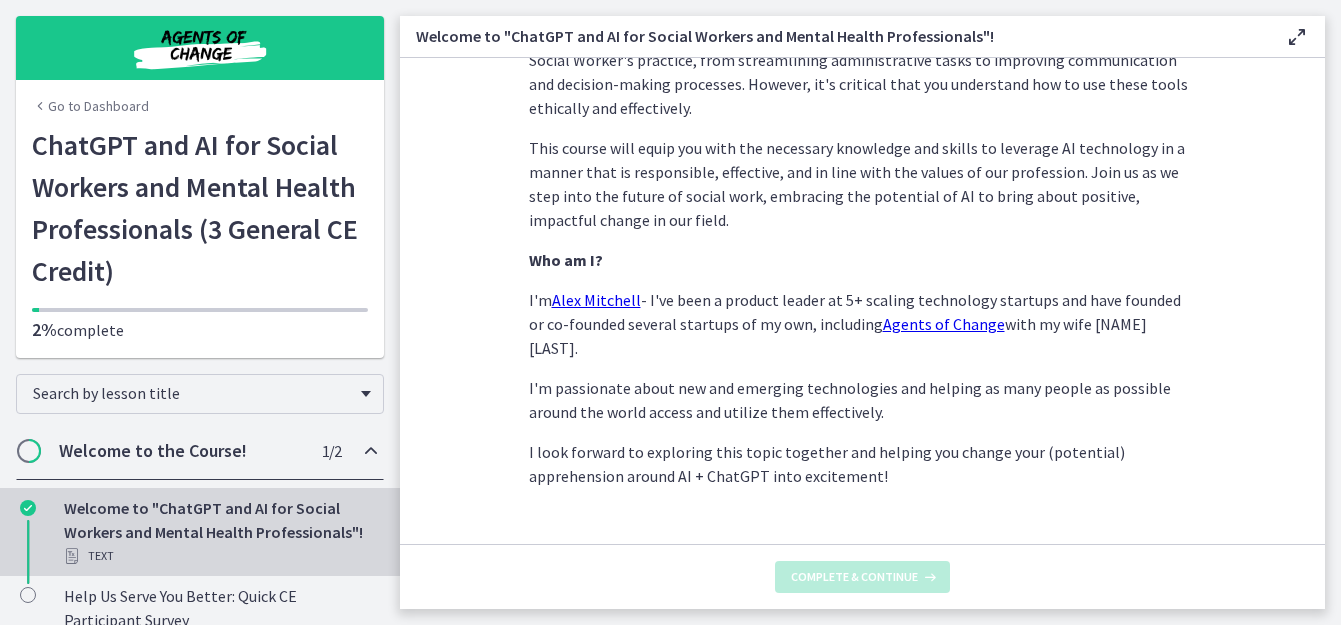 scroll, scrollTop: 0, scrollLeft: 0, axis: both 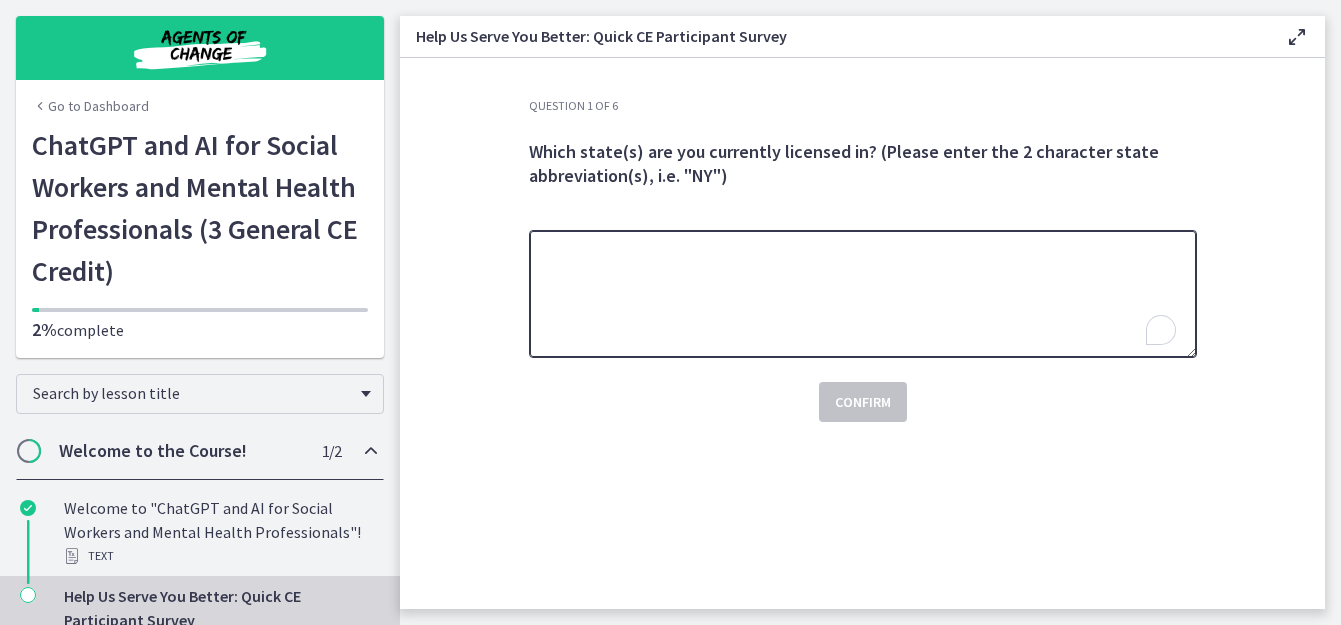 click at bounding box center [863, 294] 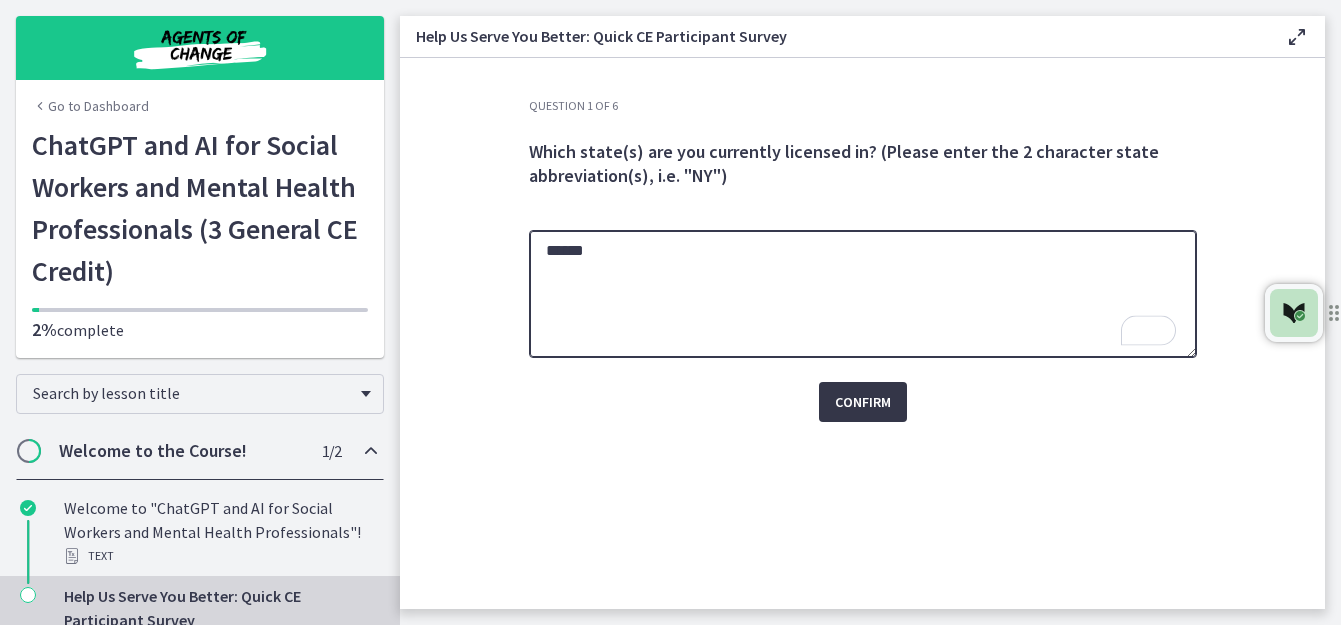 type on "******" 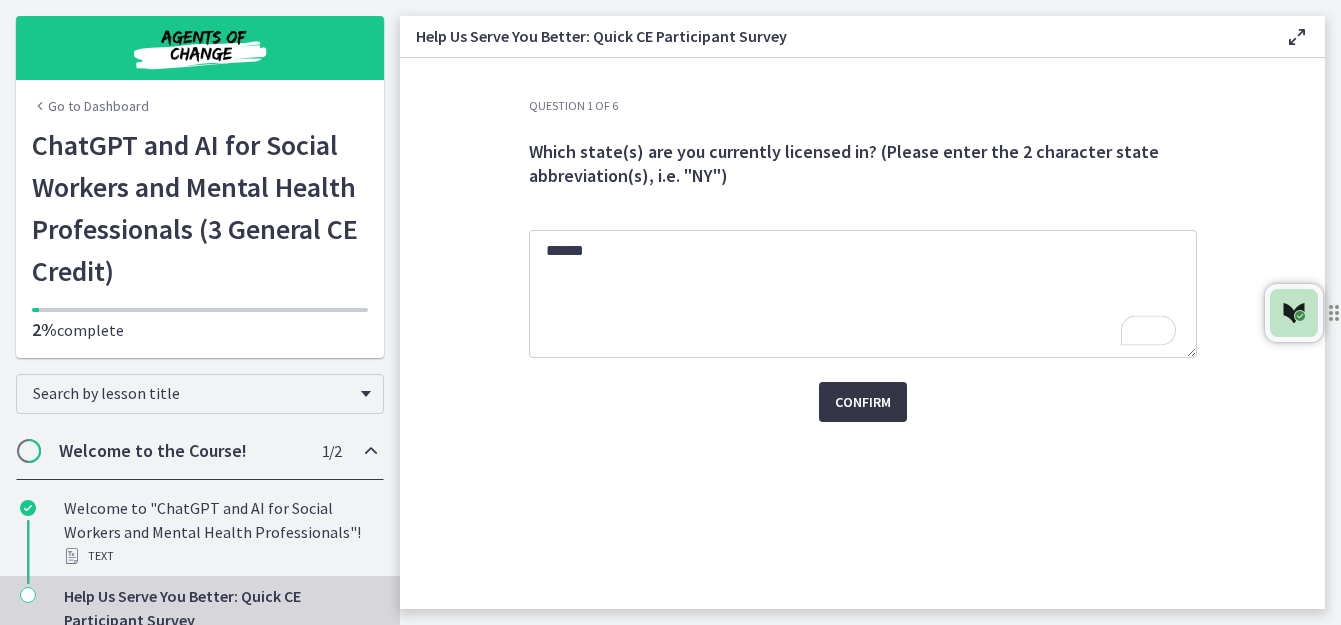 click on "Confirm" at bounding box center [863, 402] 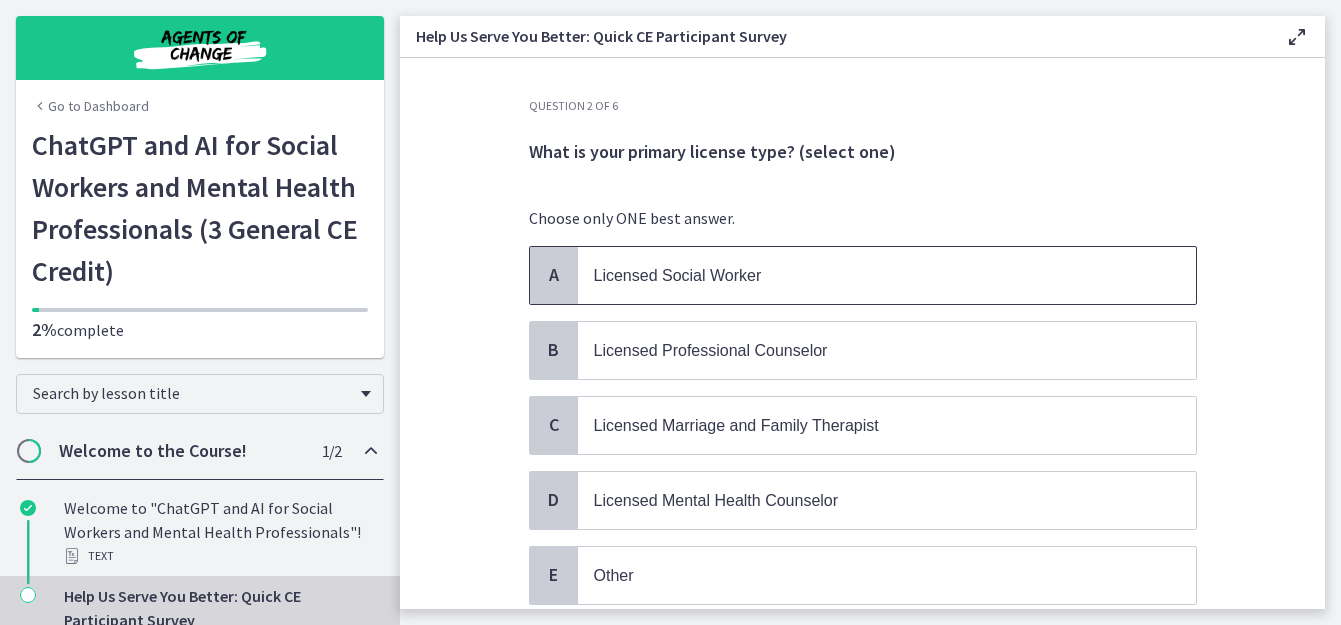 click on "Licensed Social Worker" at bounding box center [867, 275] 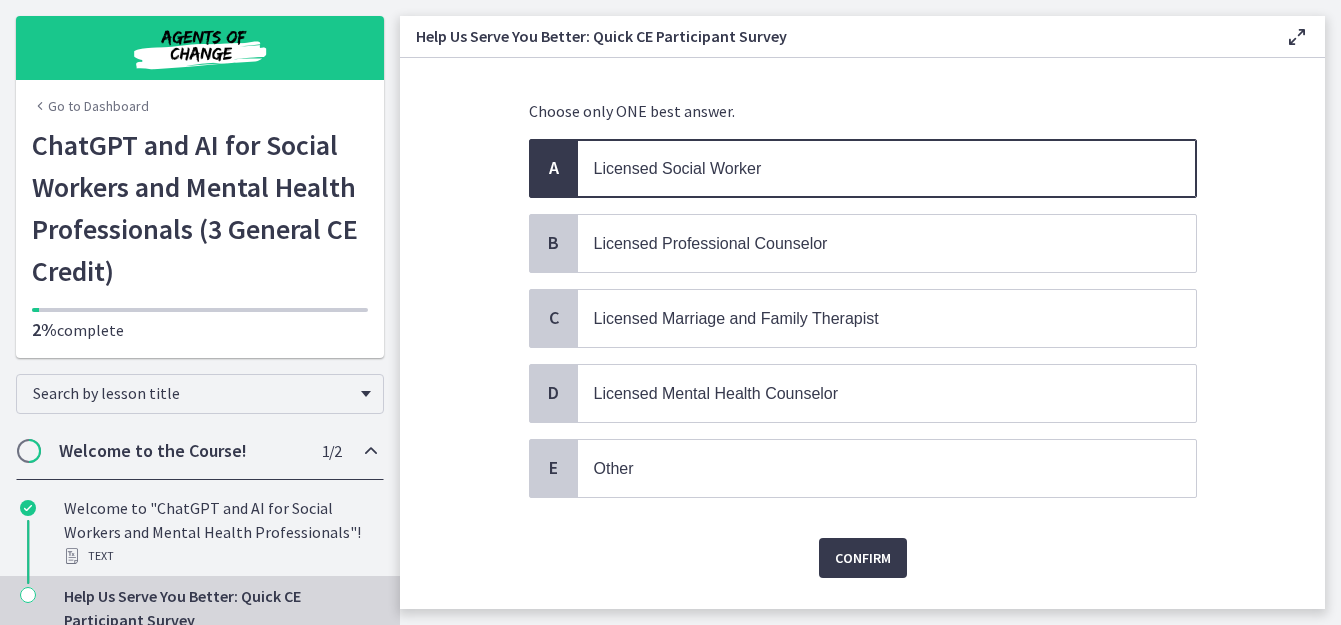 scroll, scrollTop: 114, scrollLeft: 0, axis: vertical 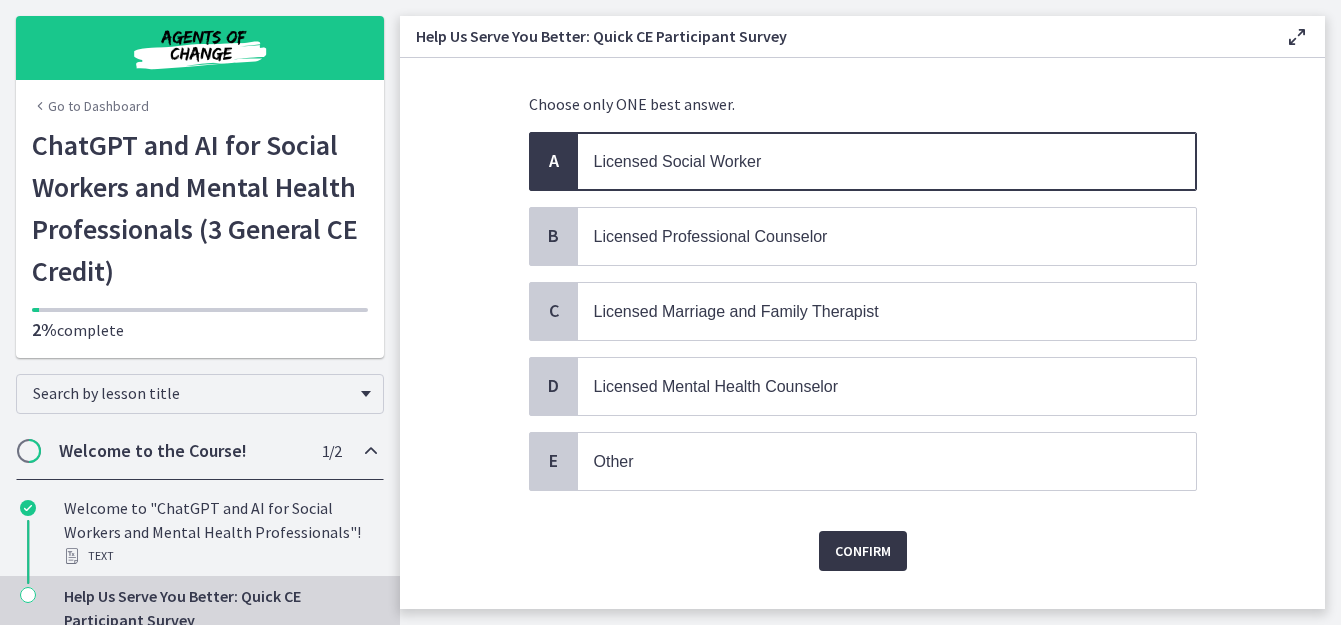 click on "Confirm" at bounding box center (863, 551) 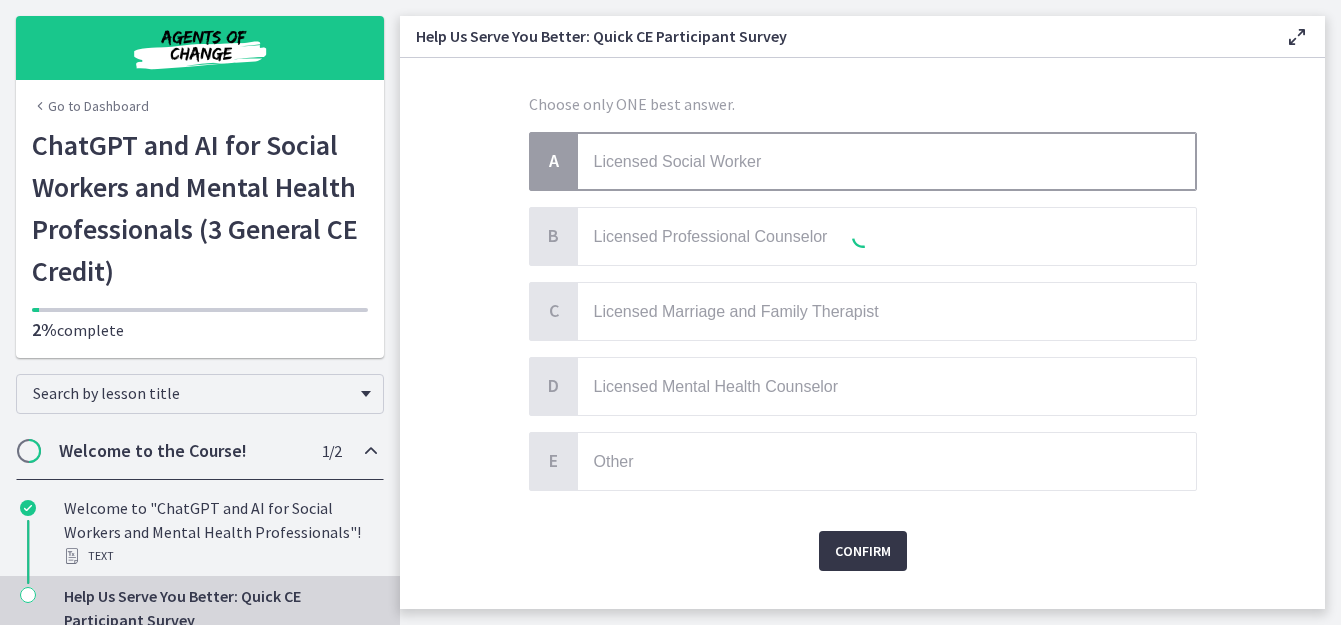 scroll, scrollTop: 0, scrollLeft: 0, axis: both 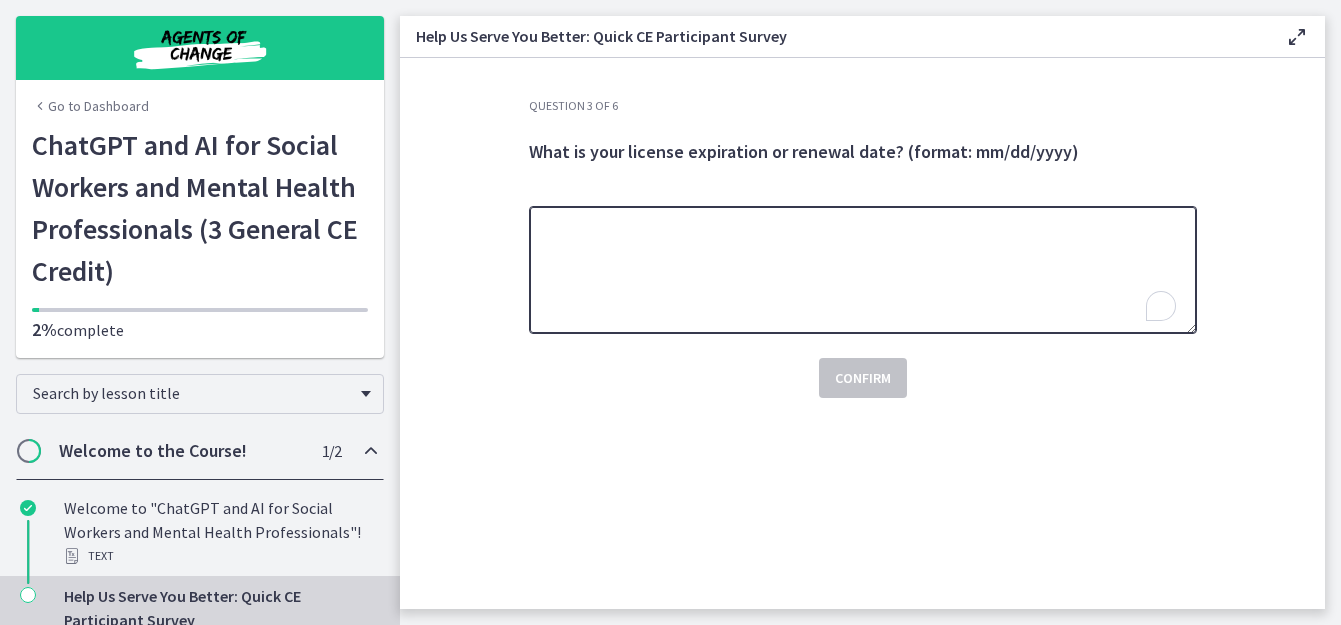 click at bounding box center (863, 270) 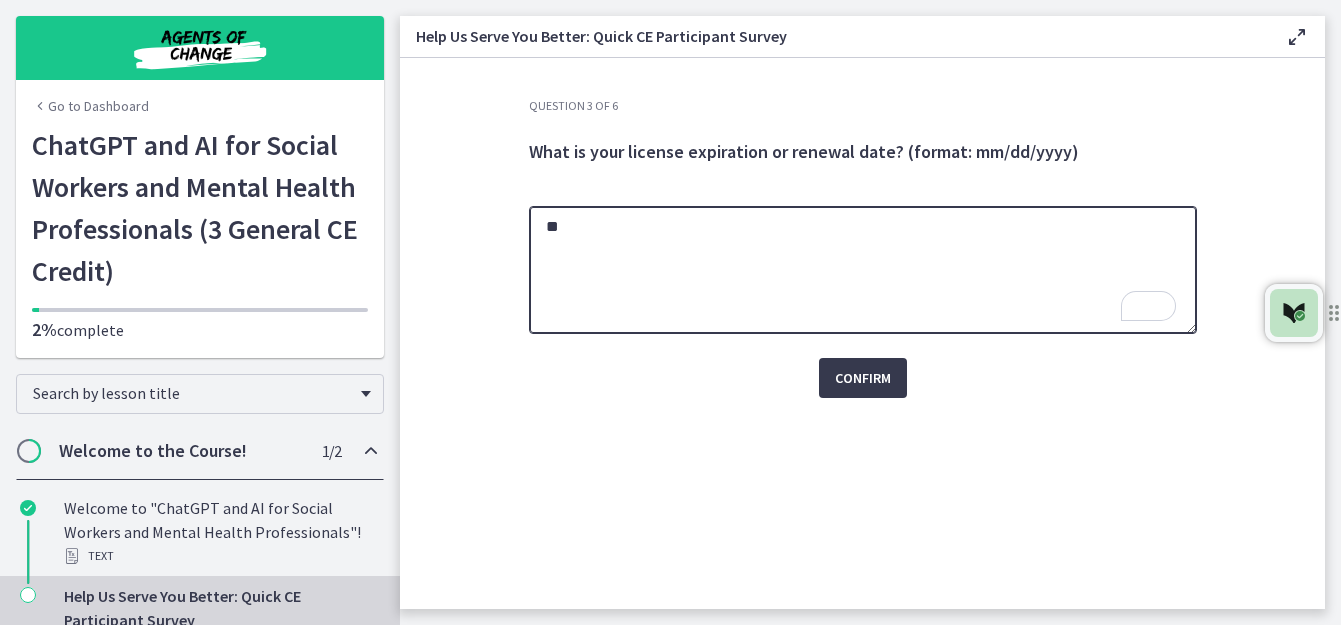 click on "**" at bounding box center [863, 270] 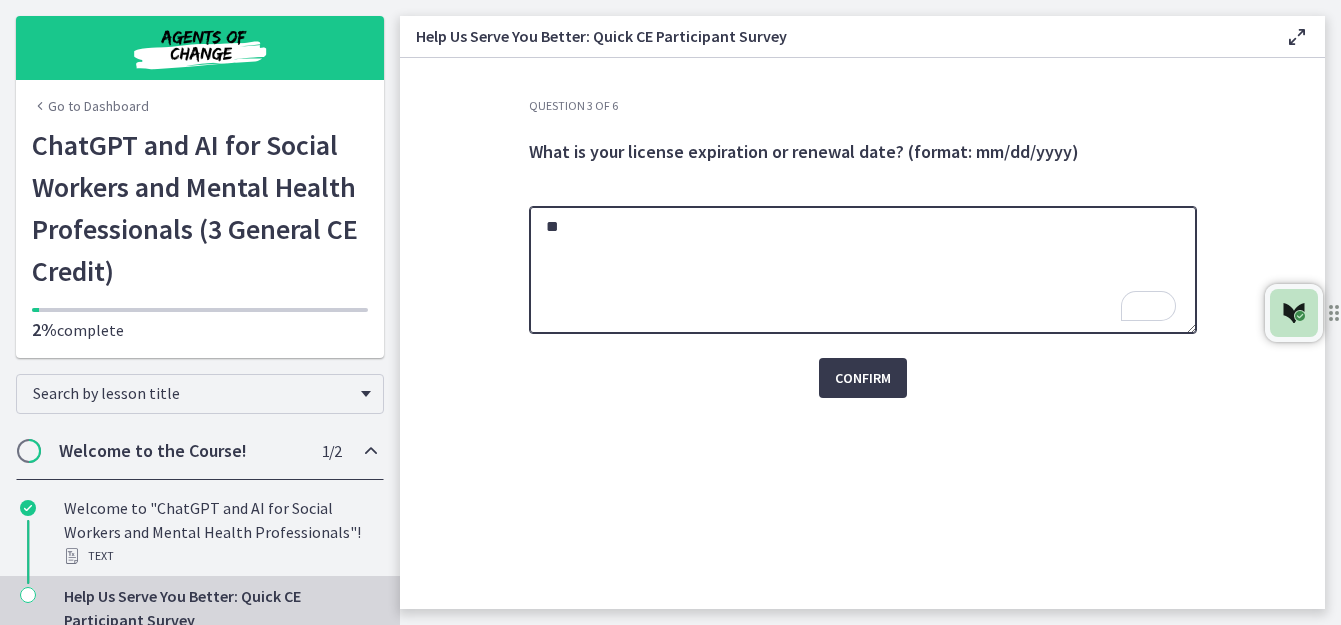 click on "**" at bounding box center [863, 270] 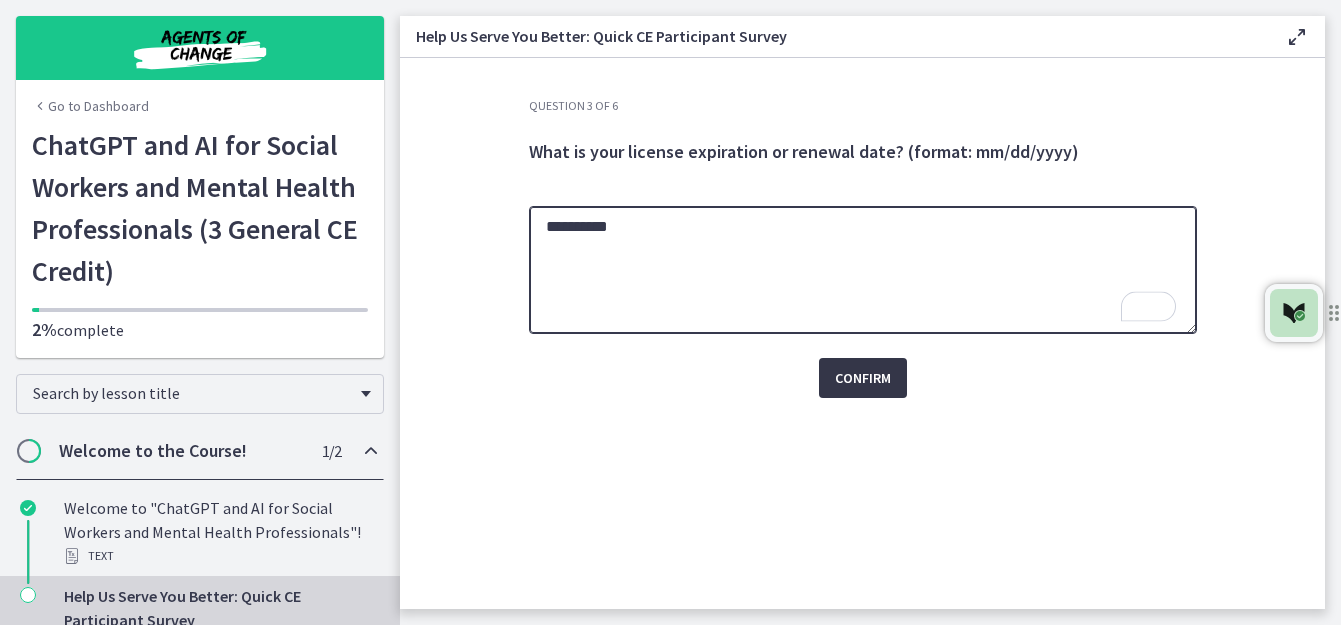 type on "**********" 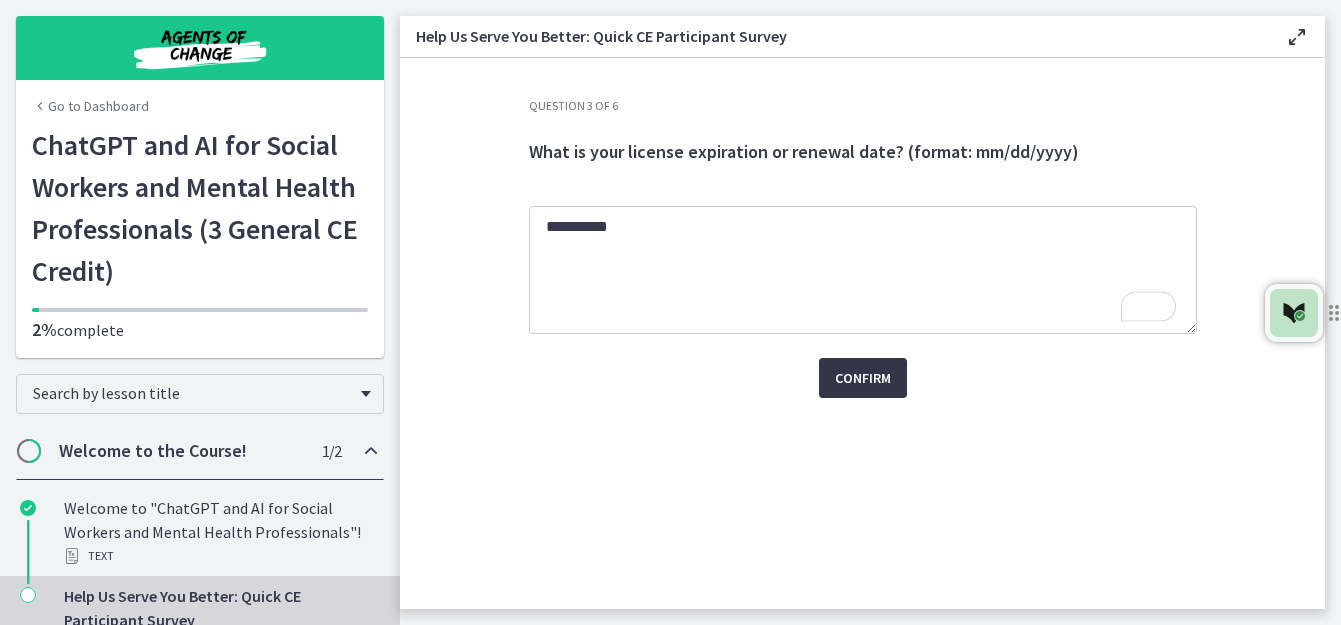 click on "Confirm" at bounding box center (863, 378) 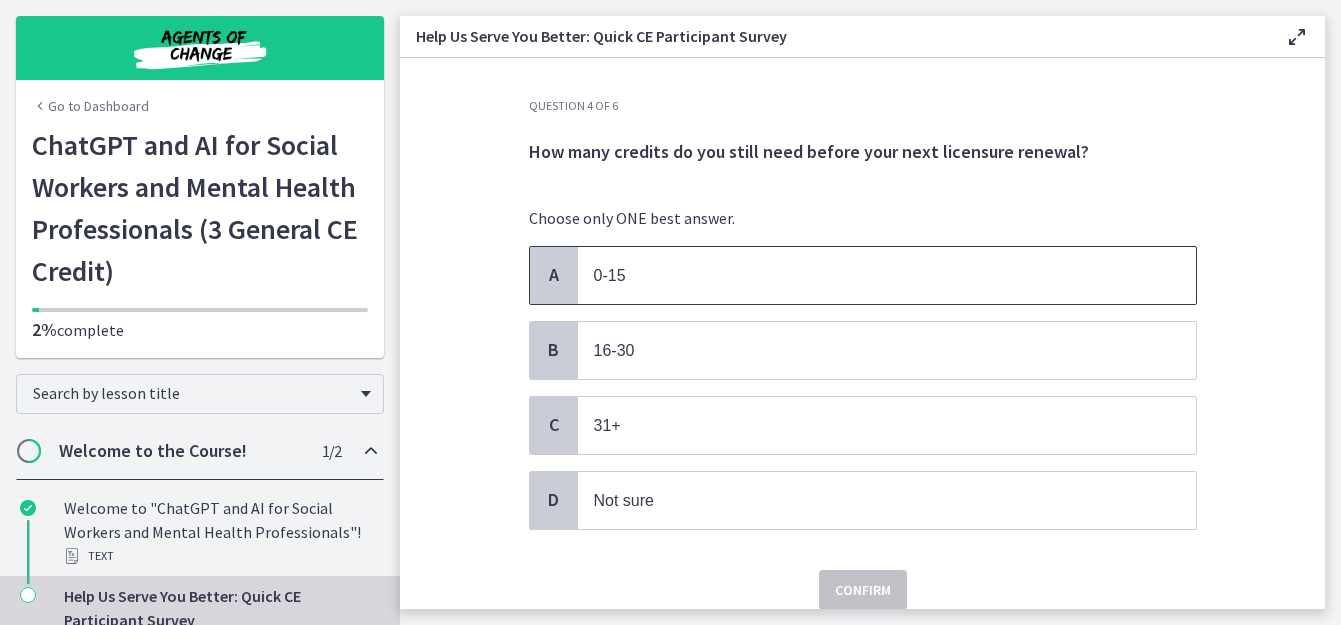 click on "0-15" at bounding box center [867, 275] 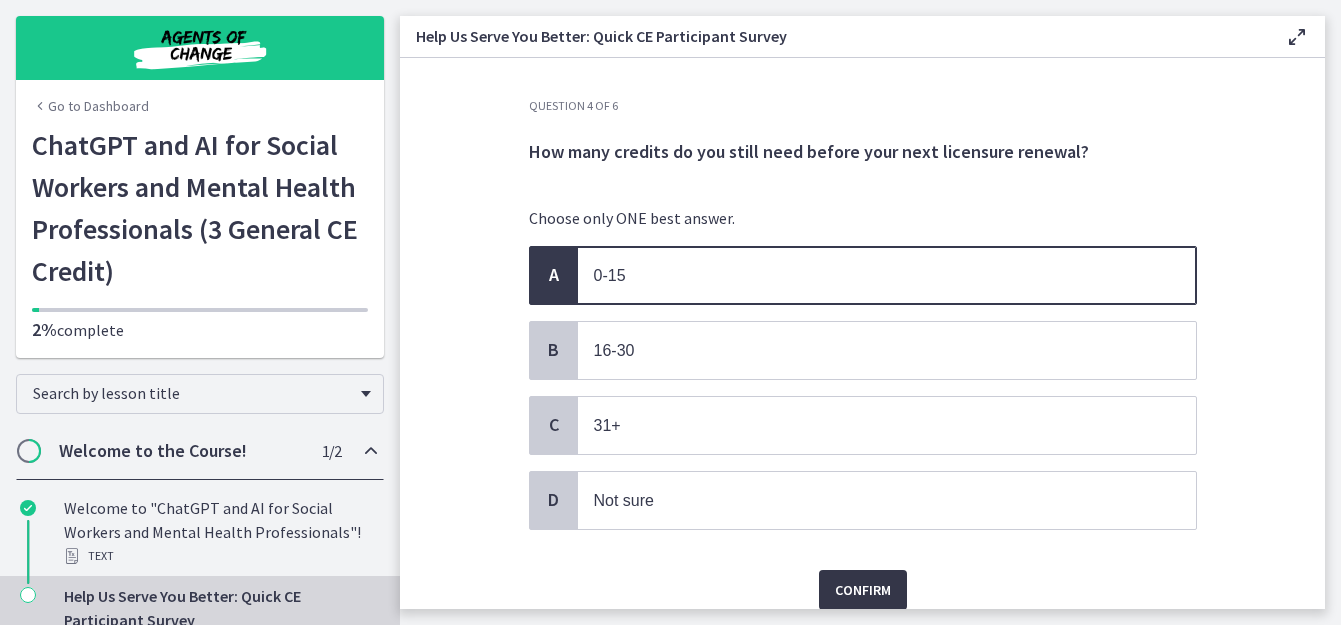 click on "Confirm" at bounding box center (863, 590) 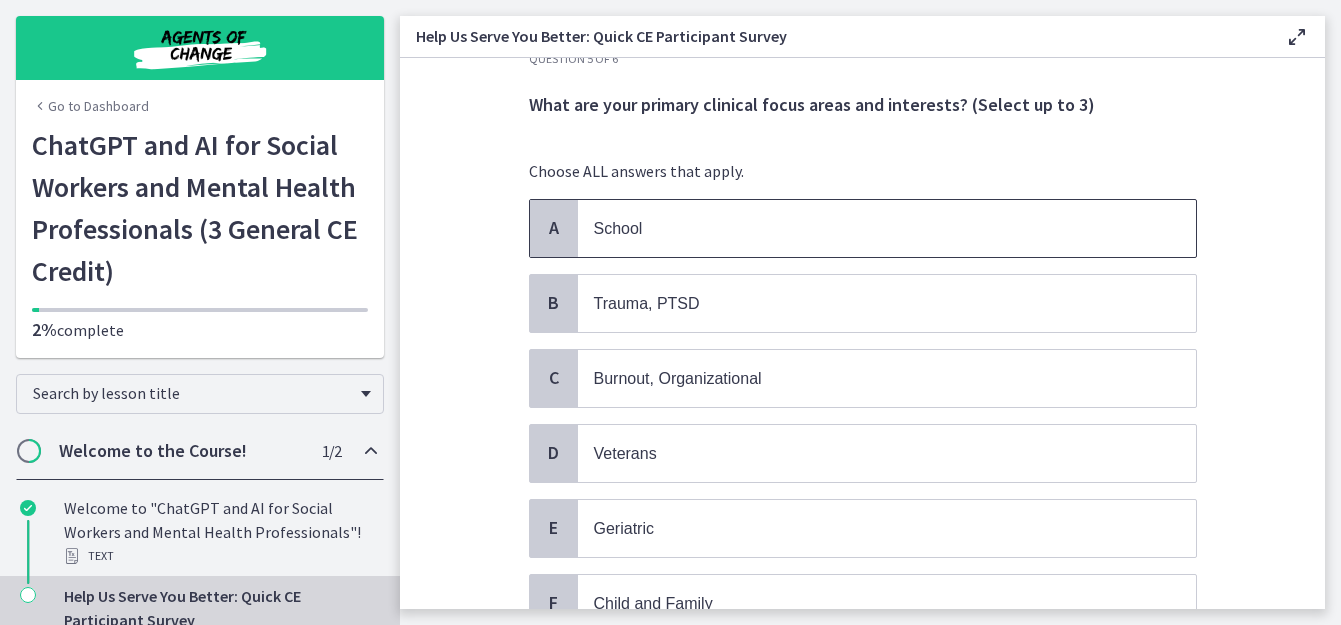 scroll, scrollTop: 73, scrollLeft: 0, axis: vertical 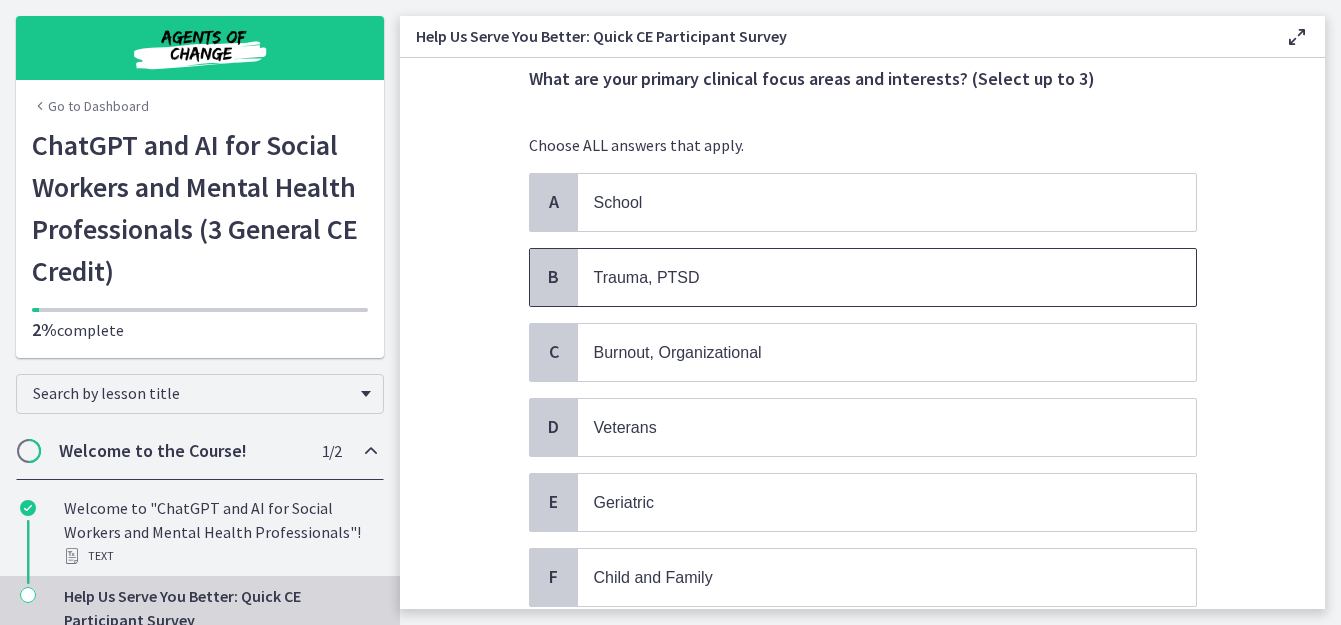 click on "Trauma, PTSD" at bounding box center [647, 277] 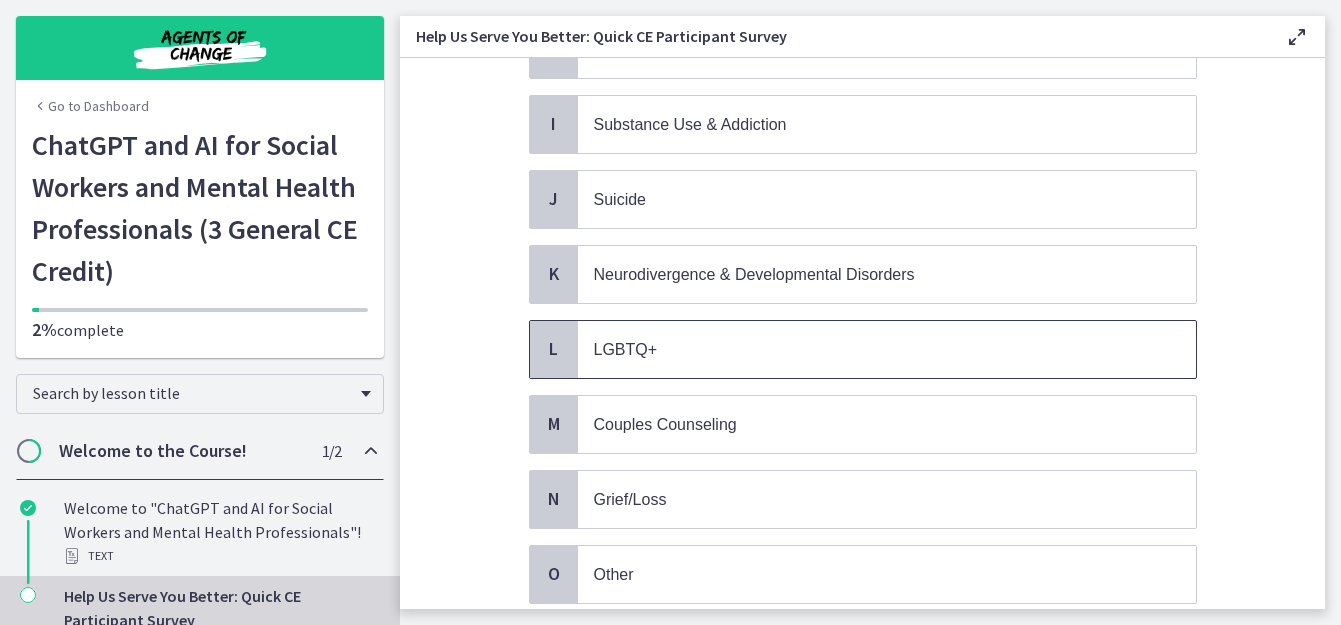 scroll, scrollTop: 765, scrollLeft: 0, axis: vertical 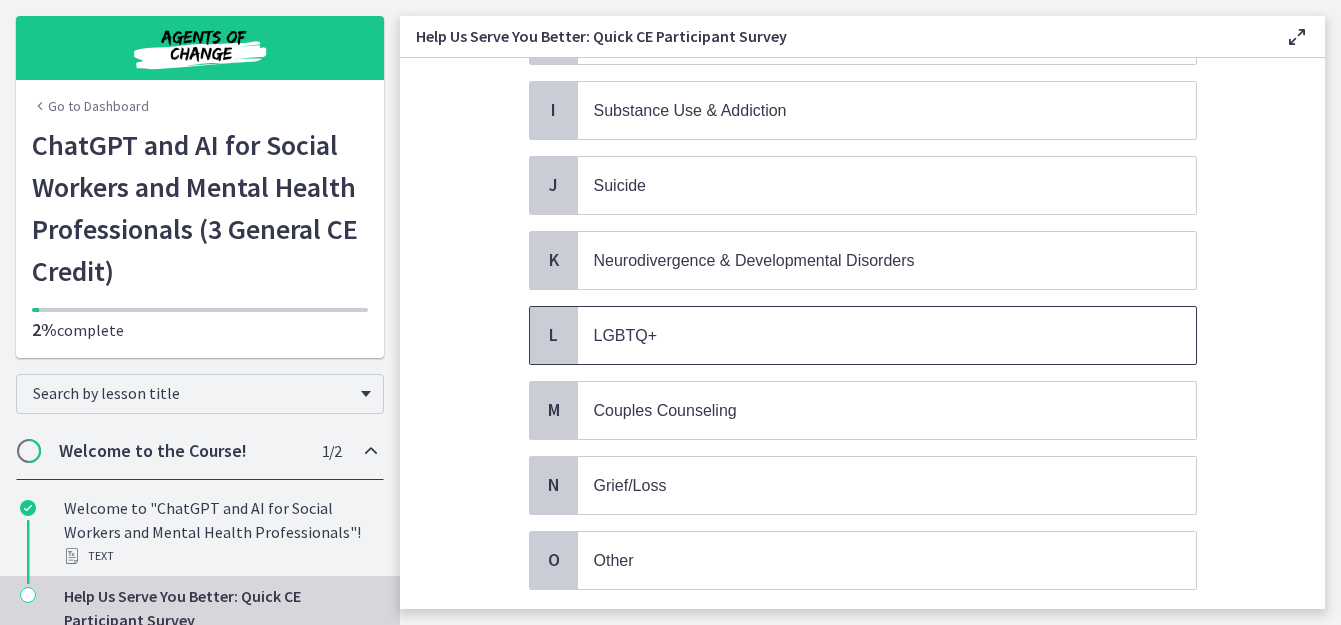 click on "LGBTQ+" at bounding box center [626, 335] 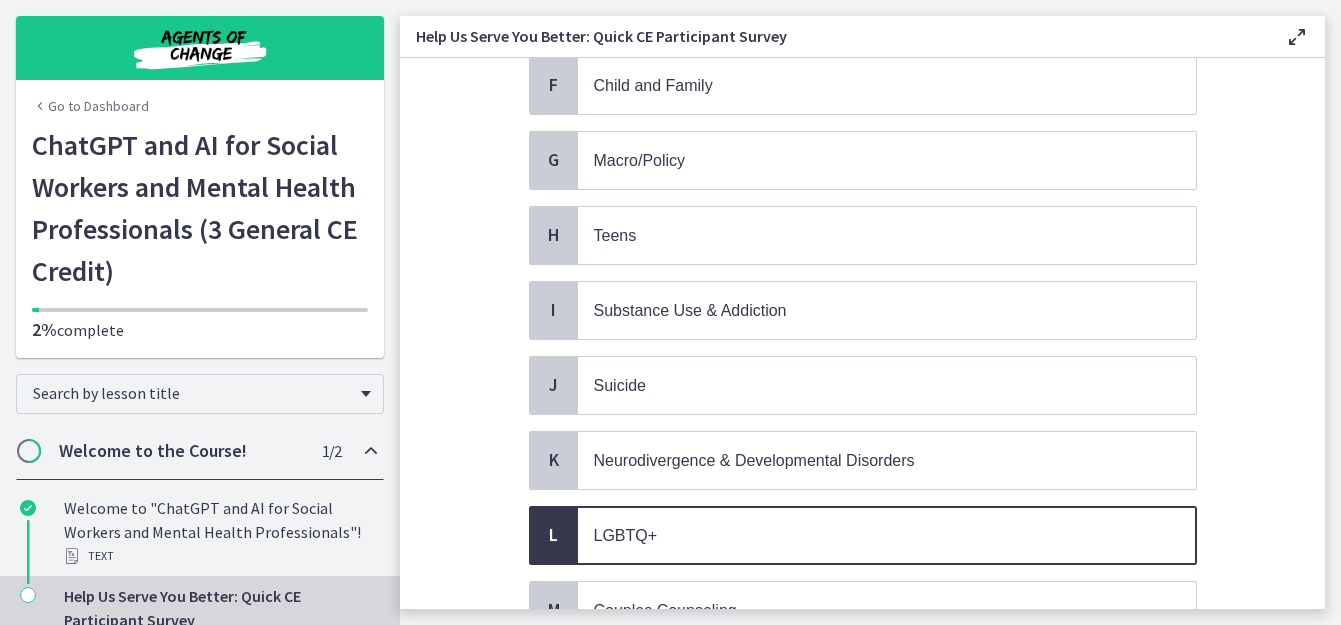 scroll, scrollTop: 585, scrollLeft: 0, axis: vertical 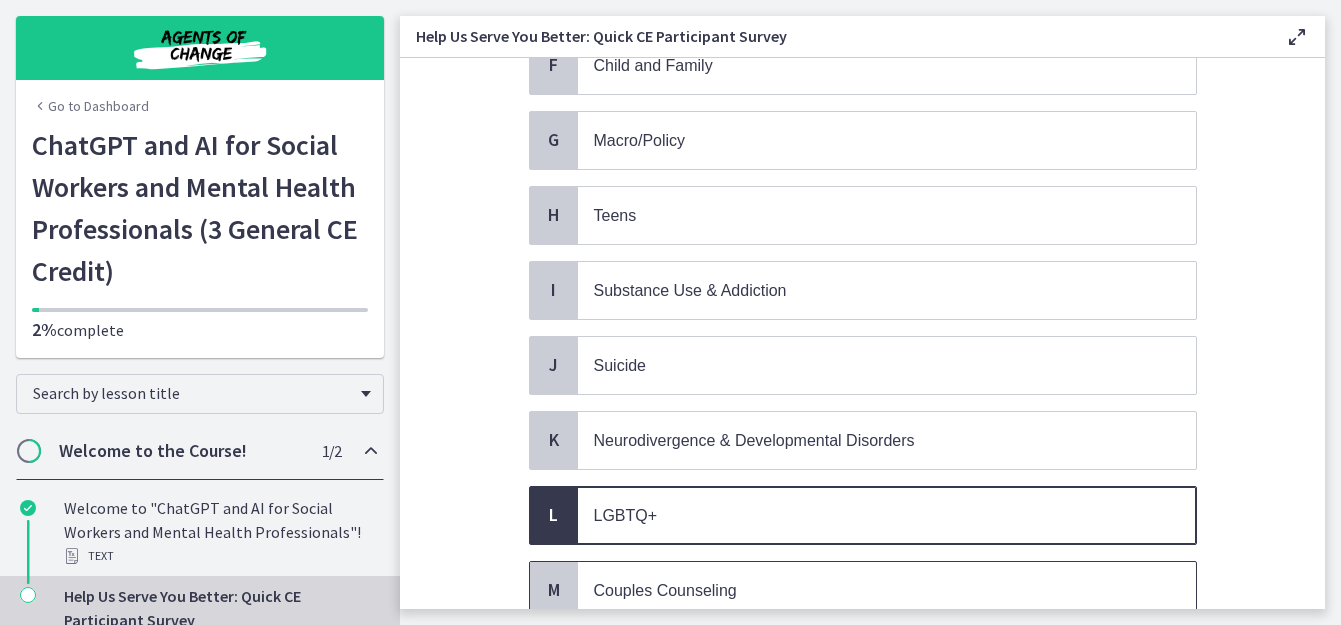 click on "Couples Counseling" at bounding box center (665, 590) 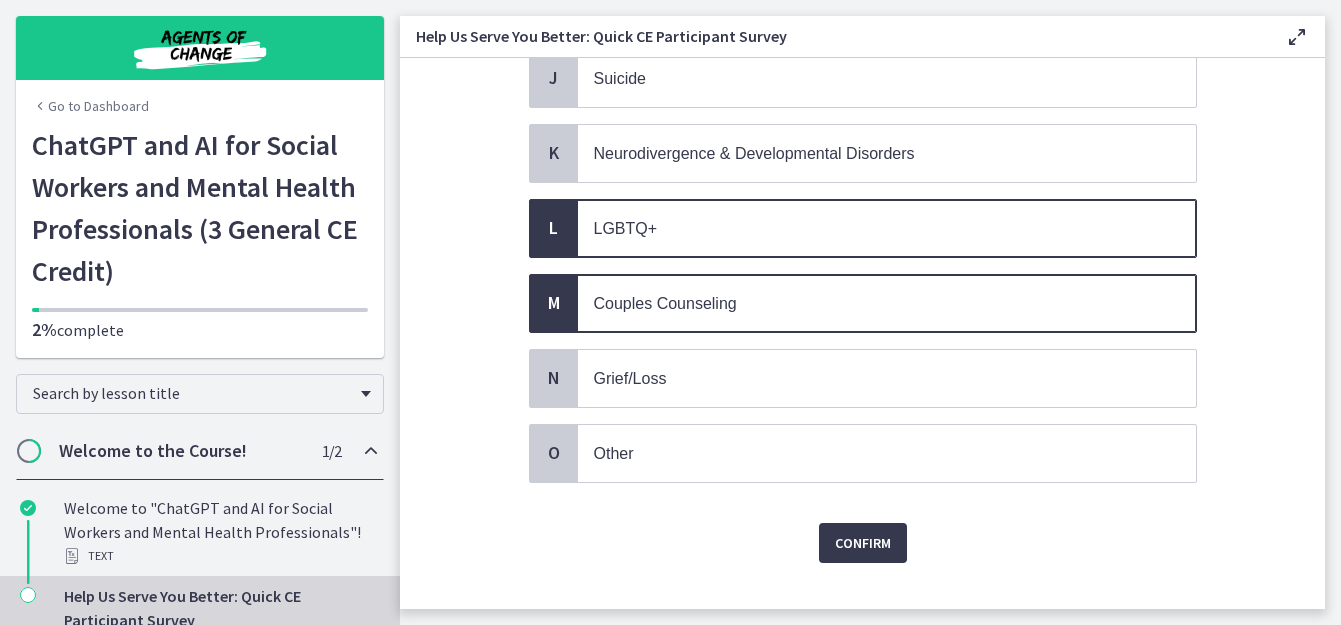 scroll, scrollTop: 883, scrollLeft: 0, axis: vertical 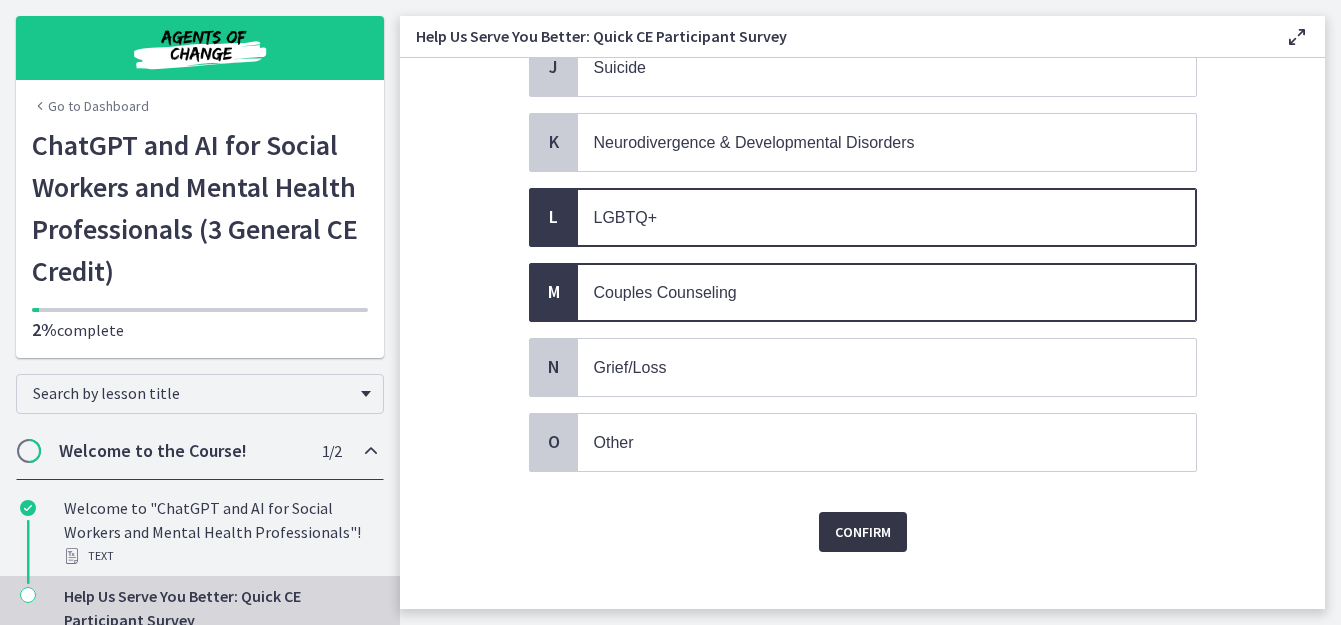 click on "Confirm" at bounding box center (863, 532) 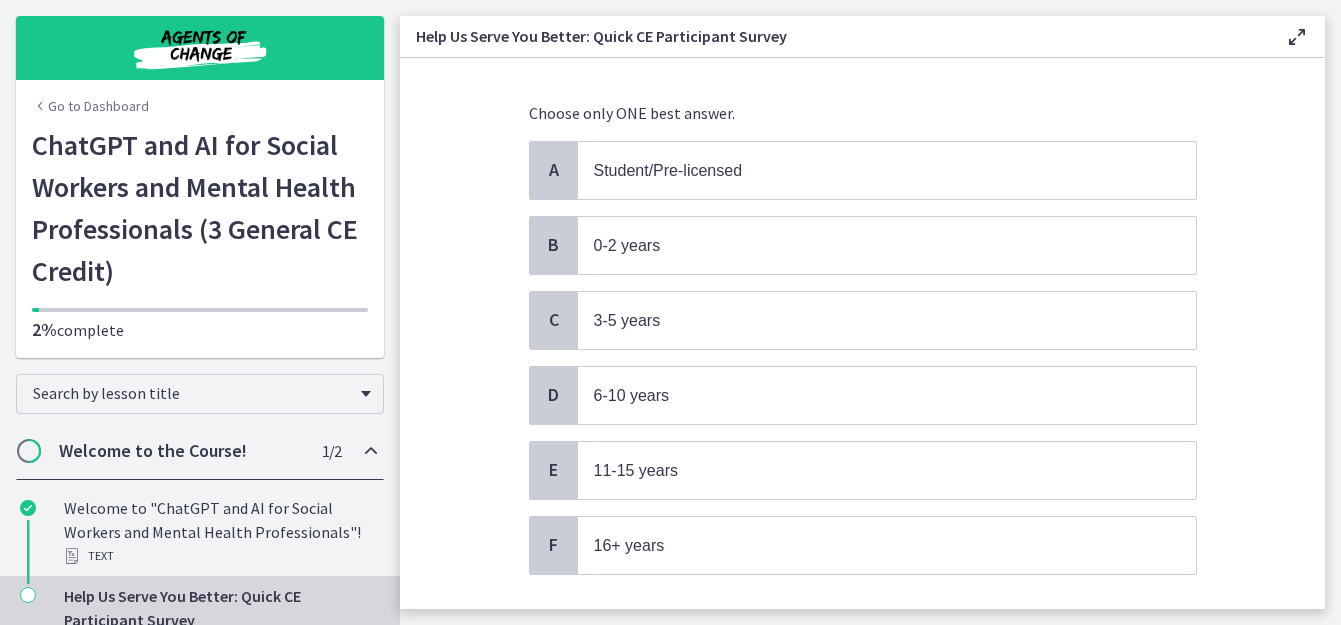 scroll, scrollTop: 120, scrollLeft: 0, axis: vertical 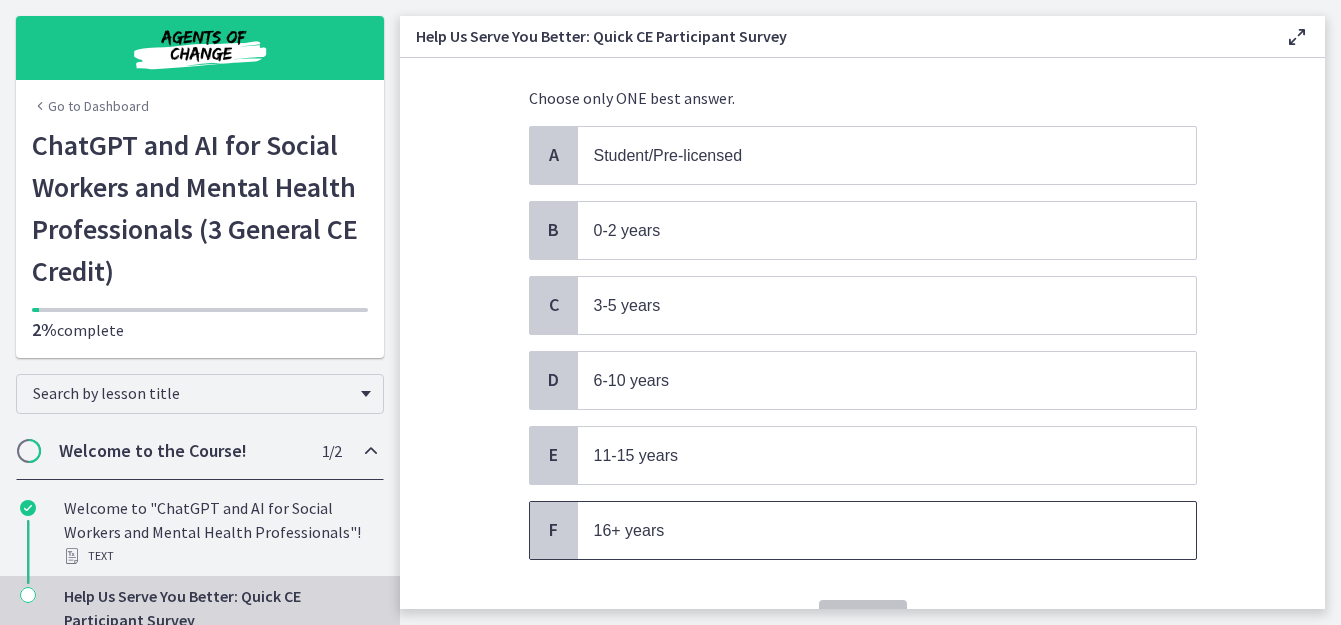 click on "16+ years" at bounding box center (867, 530) 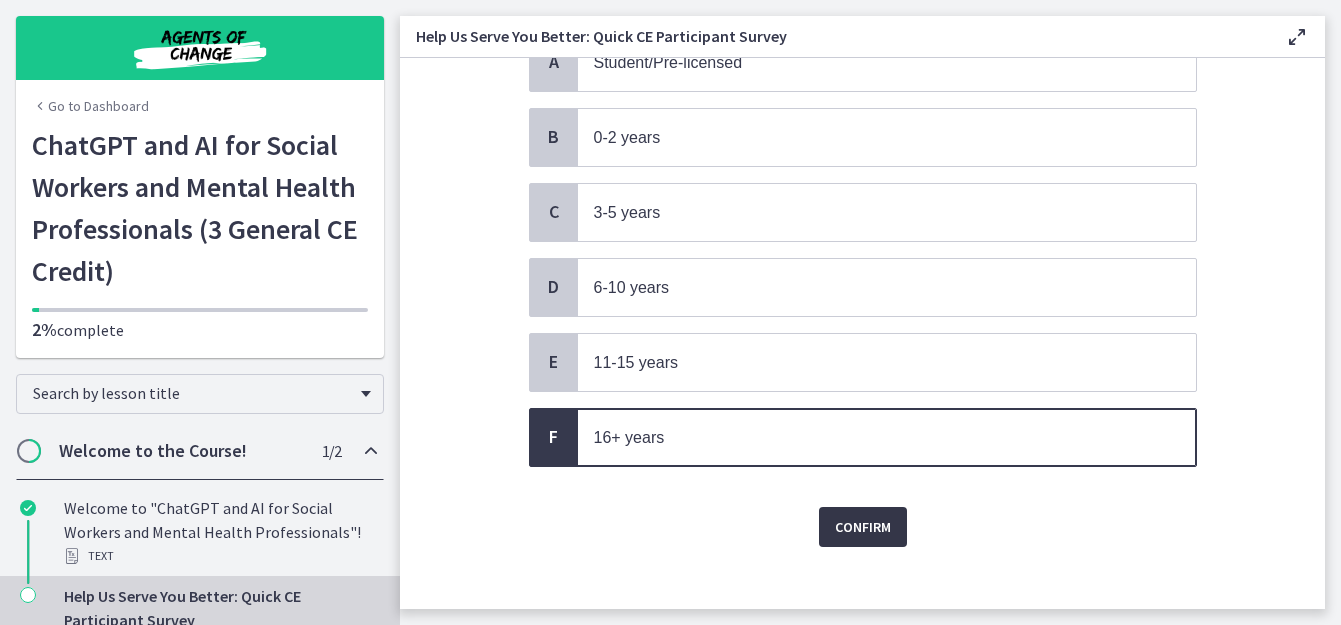 scroll, scrollTop: 225, scrollLeft: 0, axis: vertical 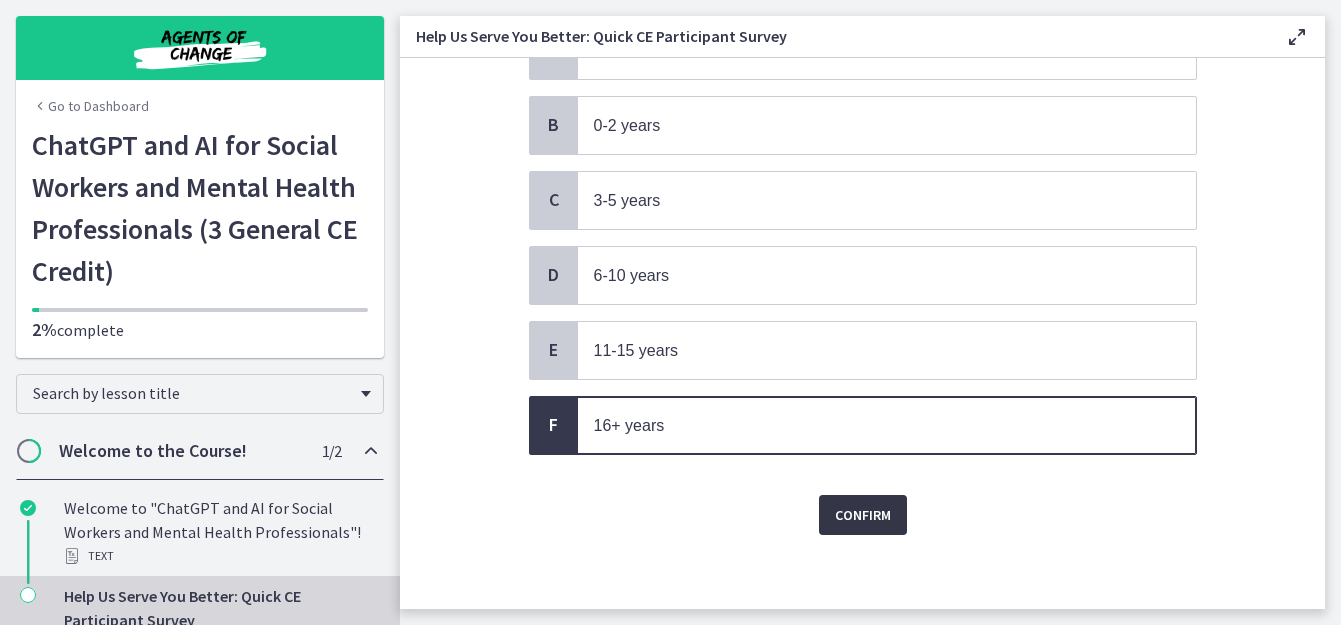 click on "Confirm" at bounding box center (863, 515) 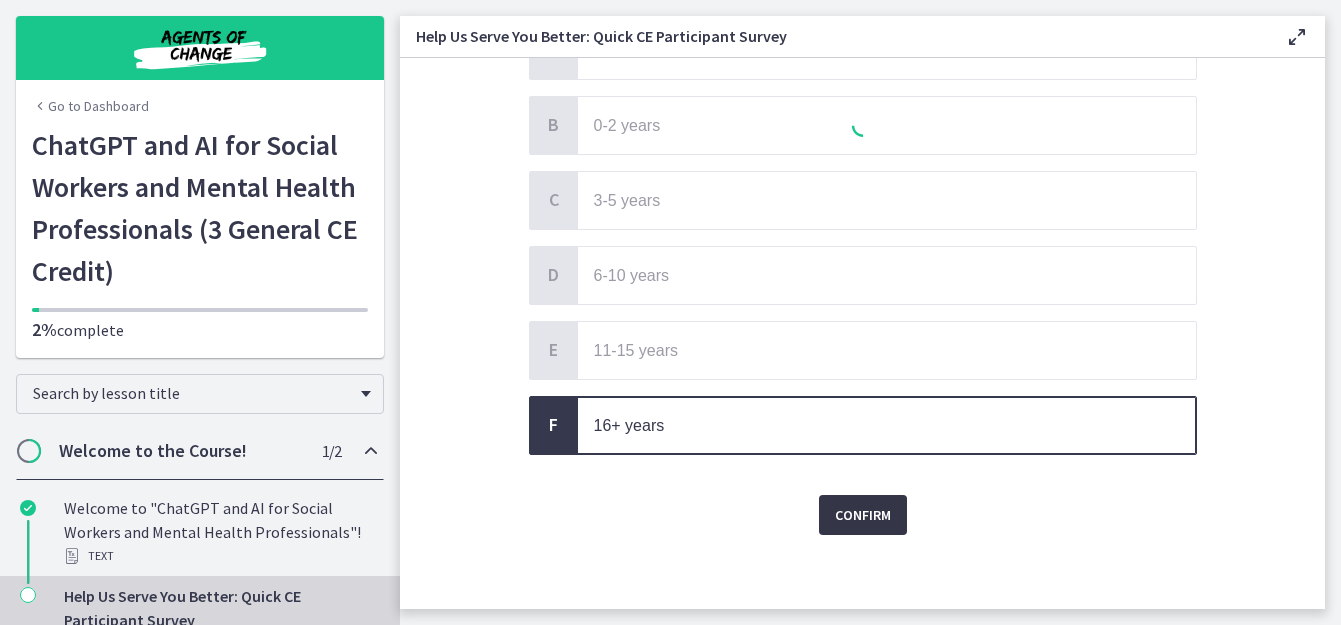 scroll, scrollTop: 0, scrollLeft: 0, axis: both 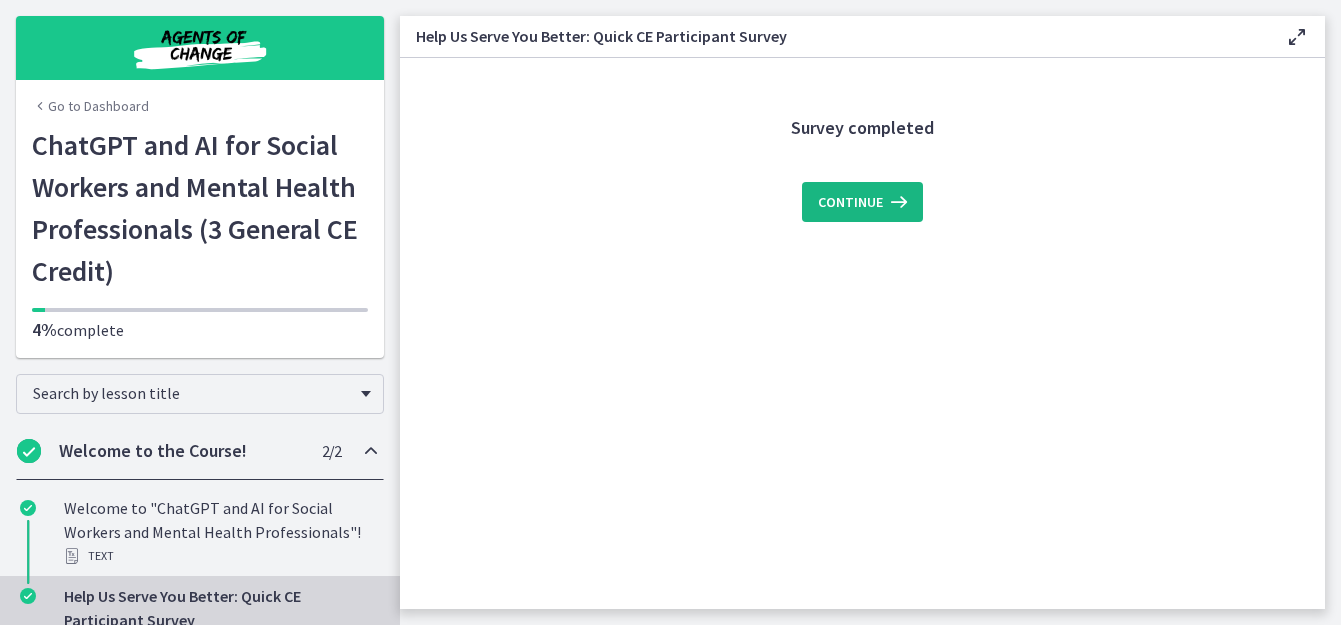 click on "Continue" at bounding box center (850, 202) 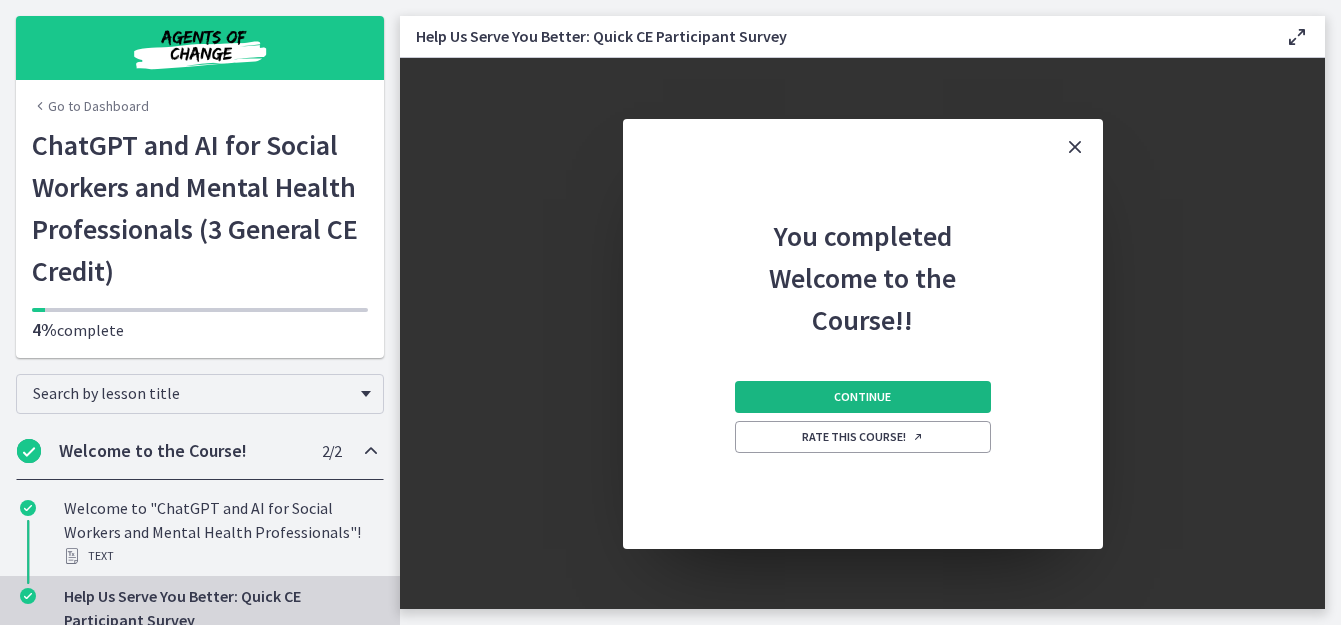 click on "Continue" at bounding box center (862, 397) 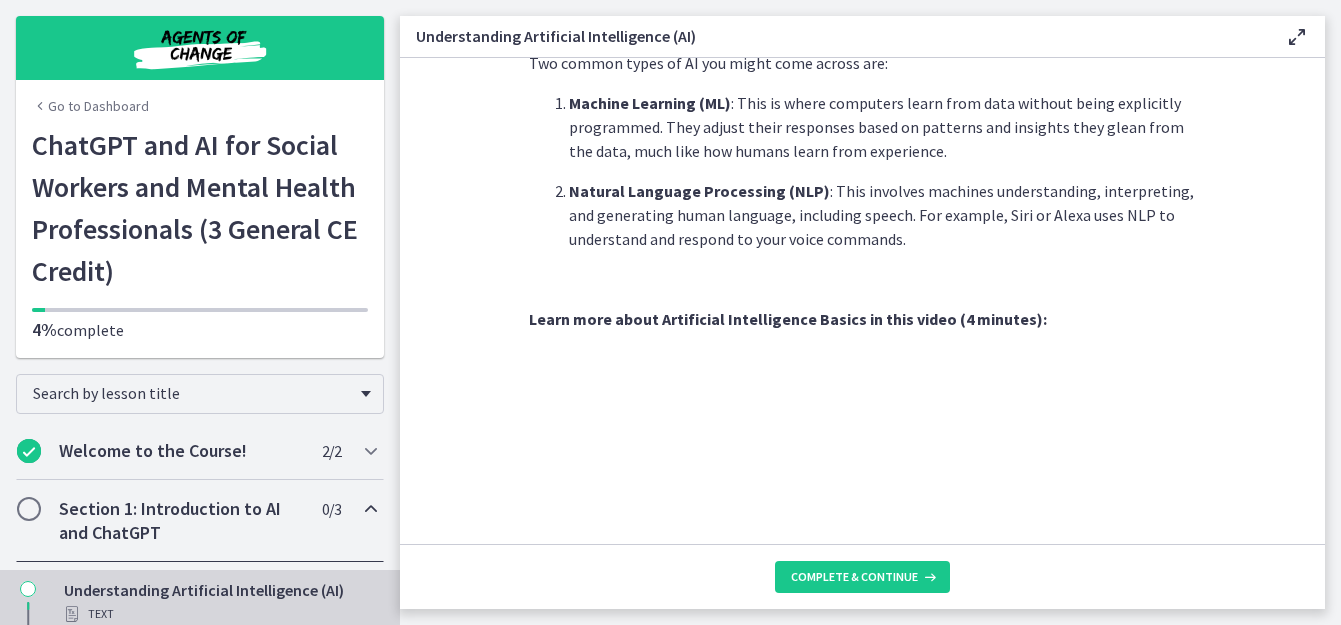 scroll, scrollTop: 852, scrollLeft: 0, axis: vertical 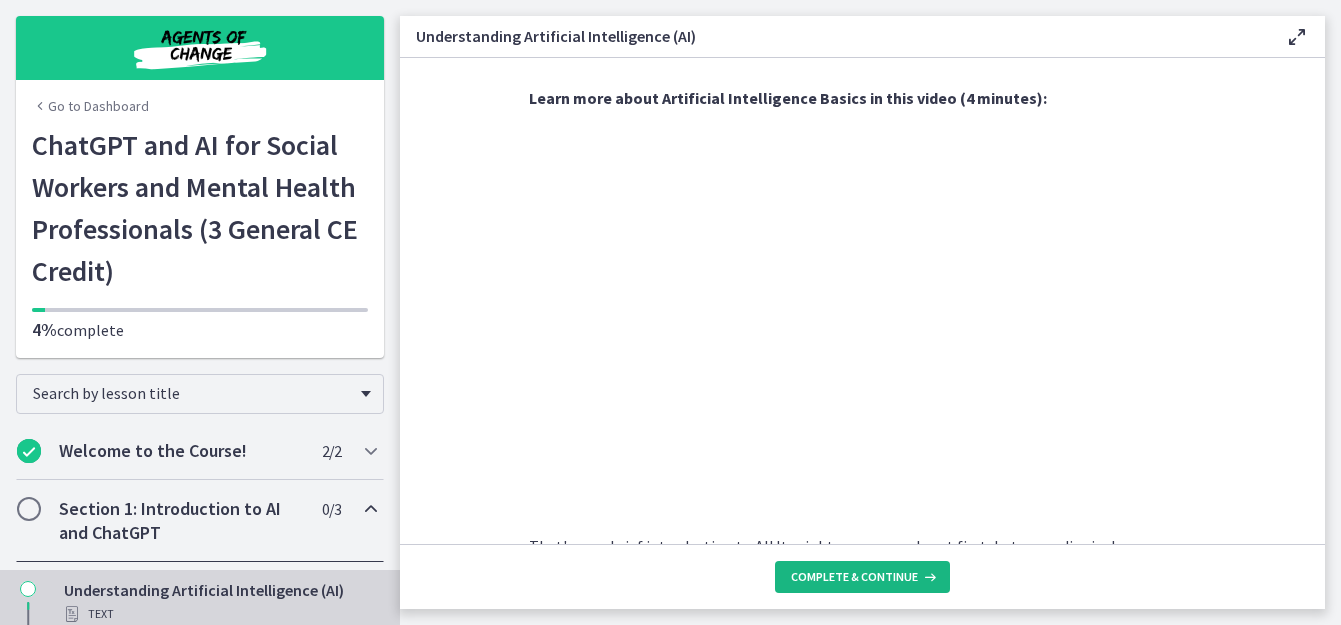 click on "Complete & continue" at bounding box center [854, 577] 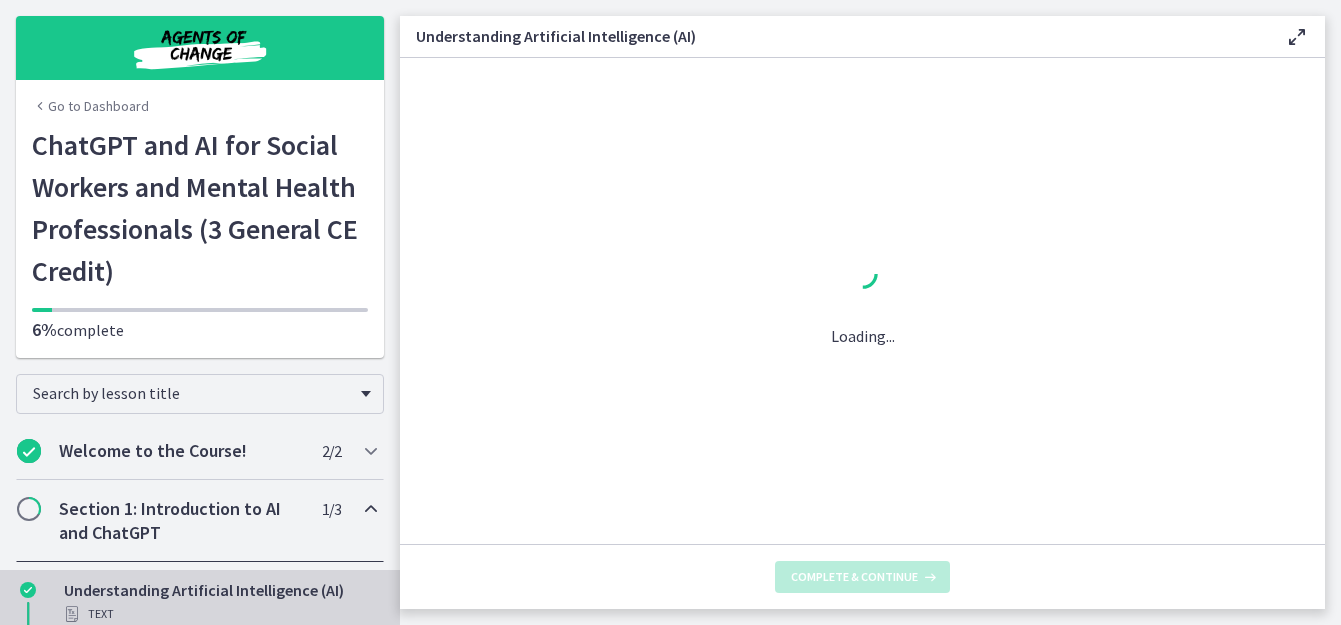 scroll, scrollTop: 0, scrollLeft: 0, axis: both 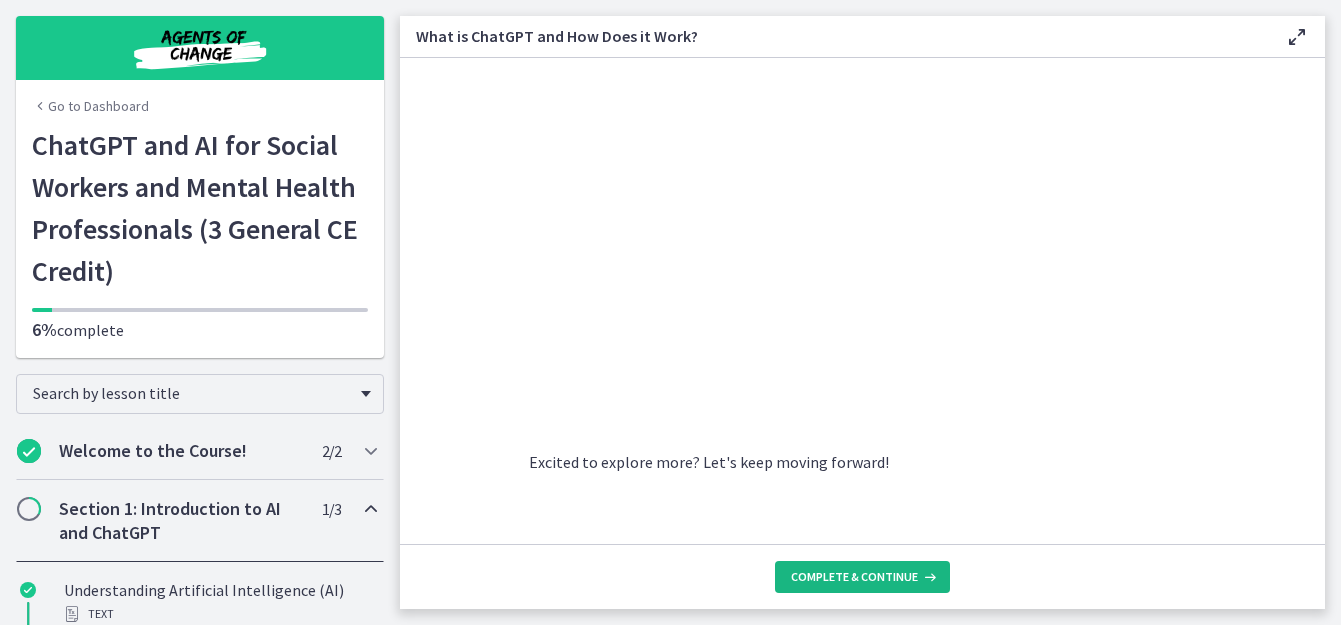 click on "Complete & continue" at bounding box center (854, 577) 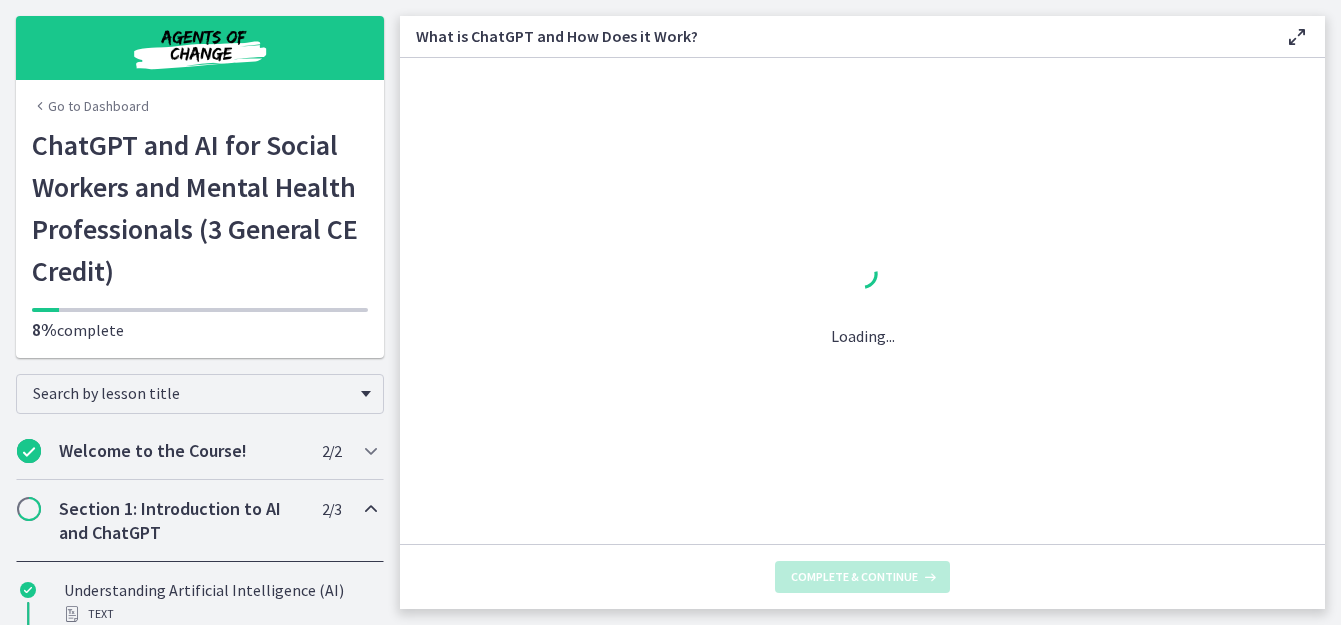 scroll, scrollTop: 0, scrollLeft: 0, axis: both 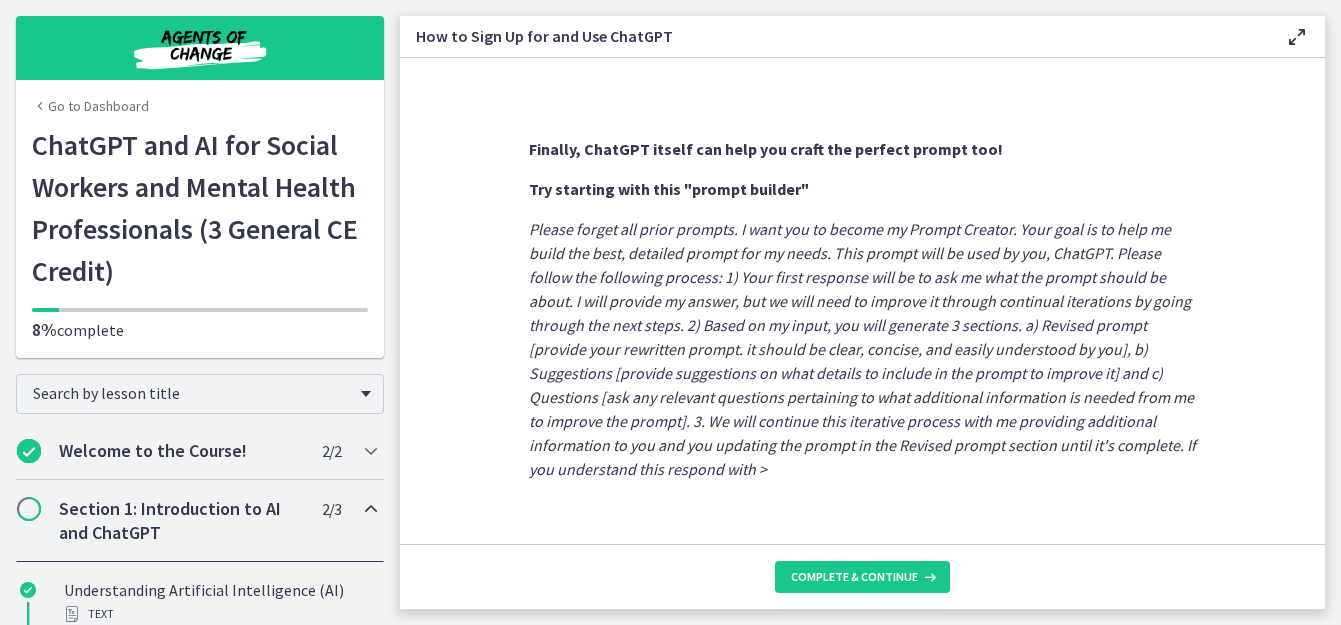 click on "Please forget all prior prompts. I want you to become my Prompt Creator. Your goal is to help me build the best, detailed prompt for my needs. This prompt will be used by you, ChatGPT. Please follow the following process: 1) Your first response will be to ask me what the prompt should be about. I will provide my answer, but we will need to improve it through continual iterations by going through the next steps. 2) Based on my input, you will generate 3 sections. a) Revised prompt [provide your rewritten prompt. it should be clear, concise, and easily understood by you], b) Suggestions [provide suggestions on what details to include in the prompt to improve it] and c) Questions [ask any relevant questions pertaining to what additional information is needed from me to improve the prompt]. 3. We will continue this iterative process with me providing additional information to you and you updating the prompt in the Revised prompt section until it's complete. If you understand this respond with >" at bounding box center (863, 349) 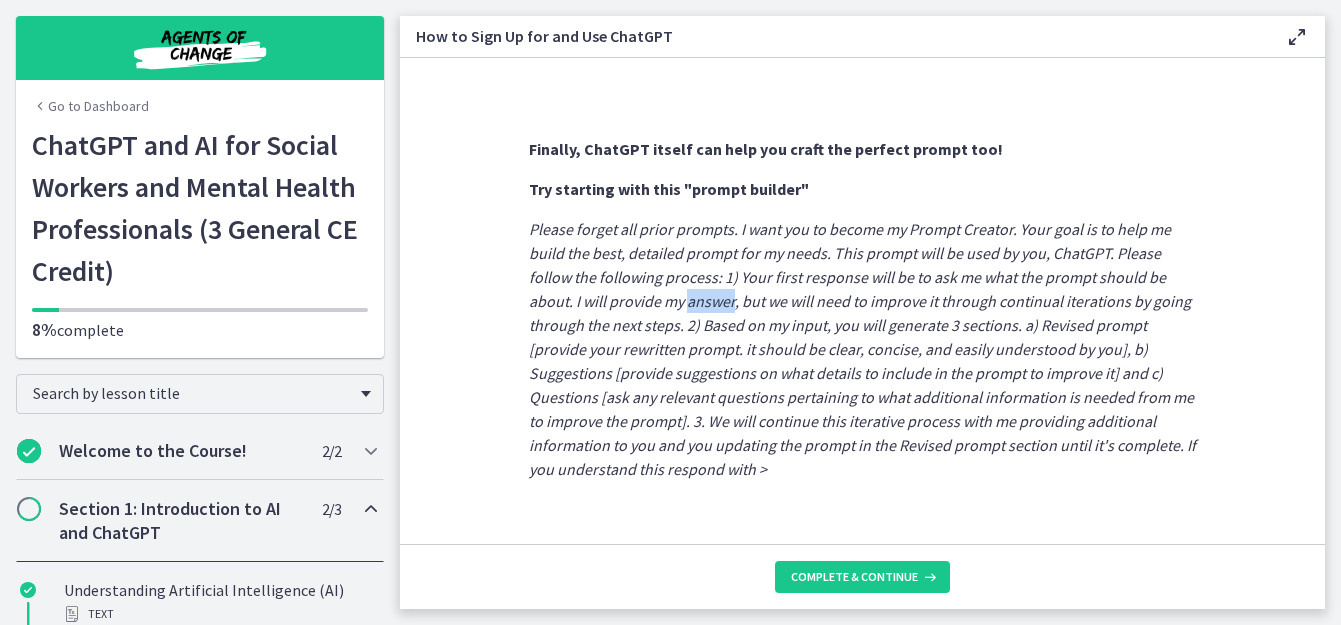click on "Please forget all prior prompts. I want you to become my Prompt Creator. Your goal is to help me build the best, detailed prompt for my needs. This prompt will be used by you, ChatGPT. Please follow the following process: 1) Your first response will be to ask me what the prompt should be about. I will provide my answer, but we will need to improve it through continual iterations by going through the next steps. 2) Based on my input, you will generate 3 sections. a) Revised prompt [provide your rewritten prompt. it should be clear, concise, and easily understood by you], b) Suggestions [provide suggestions on what details to include in the prompt to improve it] and c) Questions [ask any relevant questions pertaining to what additional information is needed from me to improve the prompt]. 3. We will continue this iterative process with me providing additional information to you and you updating the prompt in the Revised prompt section until it's complete. If you understand this respond with >" at bounding box center [863, 349] 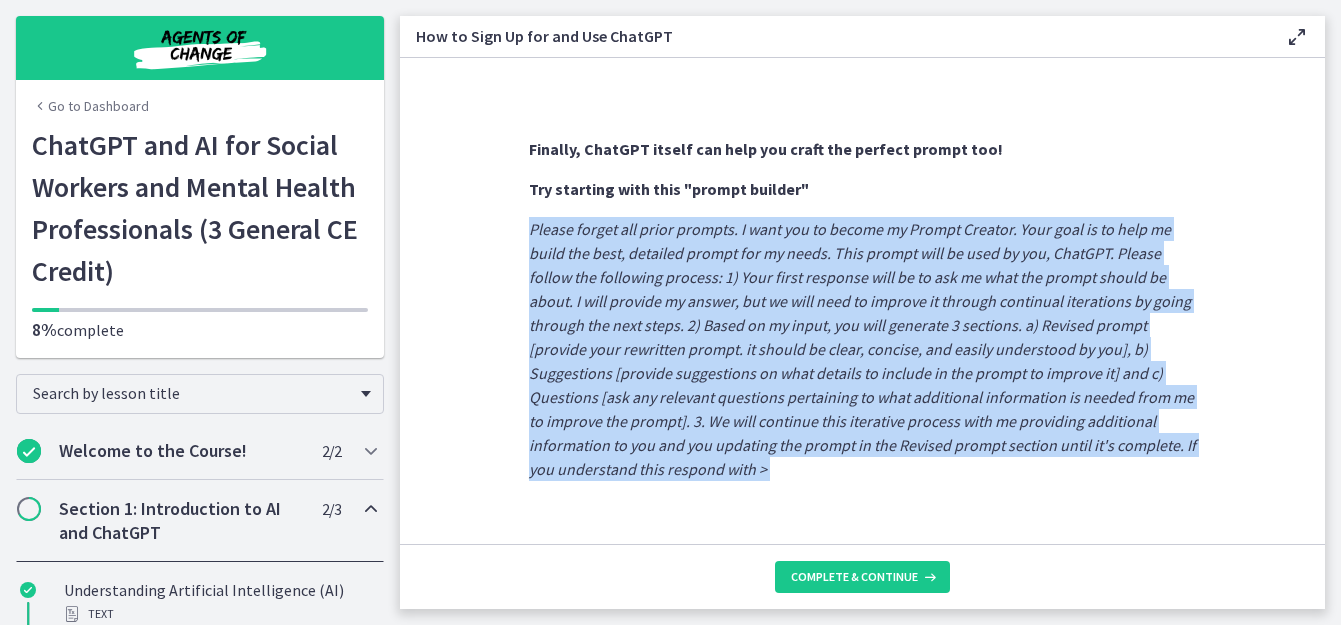 click on "Please forget all prior prompts. I want you to become my Prompt Creator. Your goal is to help me build the best, detailed prompt for my needs. This prompt will be used by you, ChatGPT. Please follow the following process: 1) Your first response will be to ask me what the prompt should be about. I will provide my answer, but we will need to improve it through continual iterations by going through the next steps. 2) Based on my input, you will generate 3 sections. a) Revised prompt [provide your rewritten prompt. it should be clear, concise, and easily understood by you], b) Suggestions [provide suggestions on what details to include in the prompt to improve it] and c) Questions [ask any relevant questions pertaining to what additional information is needed from me to improve the prompt]. 3. We will continue this iterative process with me providing additional information to you and you updating the prompt in the Revised prompt section until it's complete. If you understand this respond with >" at bounding box center [863, 349] 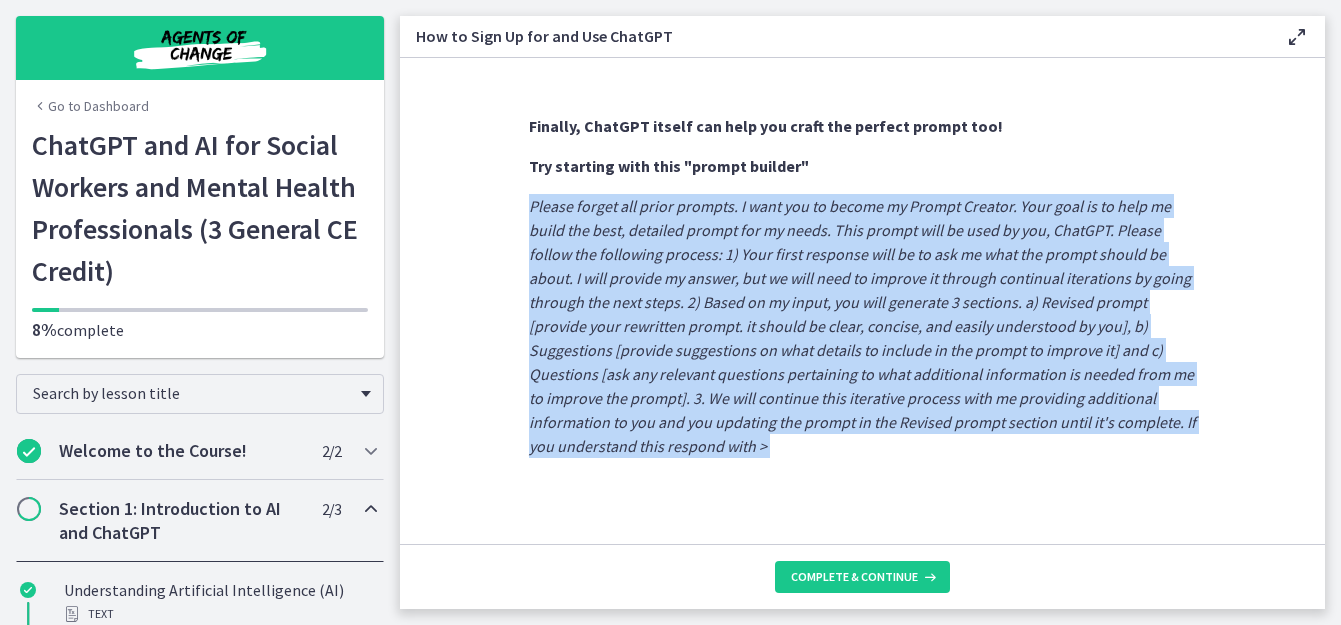 scroll, scrollTop: 1190, scrollLeft: 0, axis: vertical 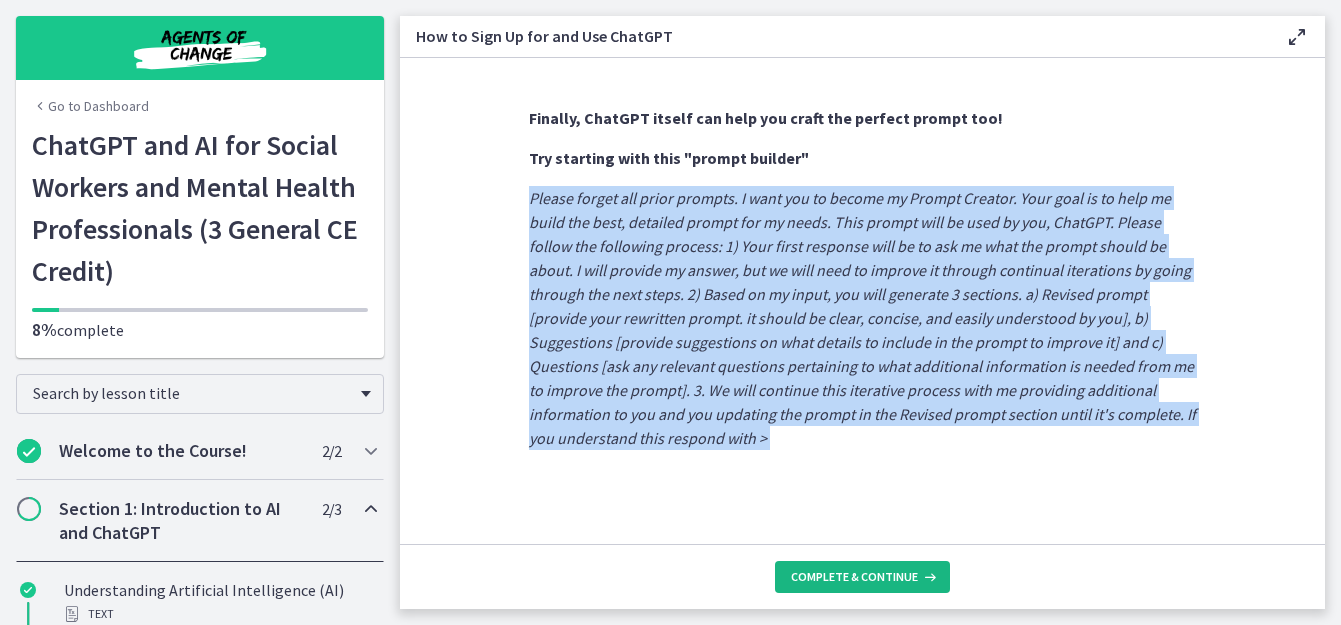 click on "Complete & continue" at bounding box center (854, 577) 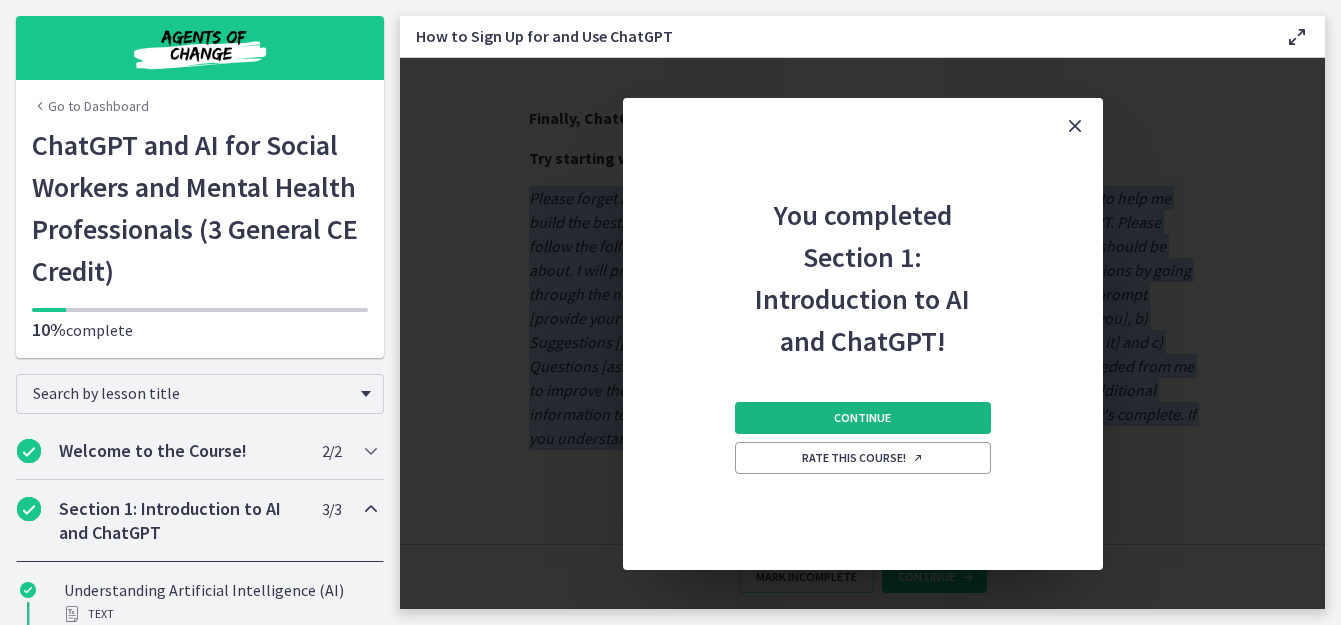click on "Continue" at bounding box center (862, 418) 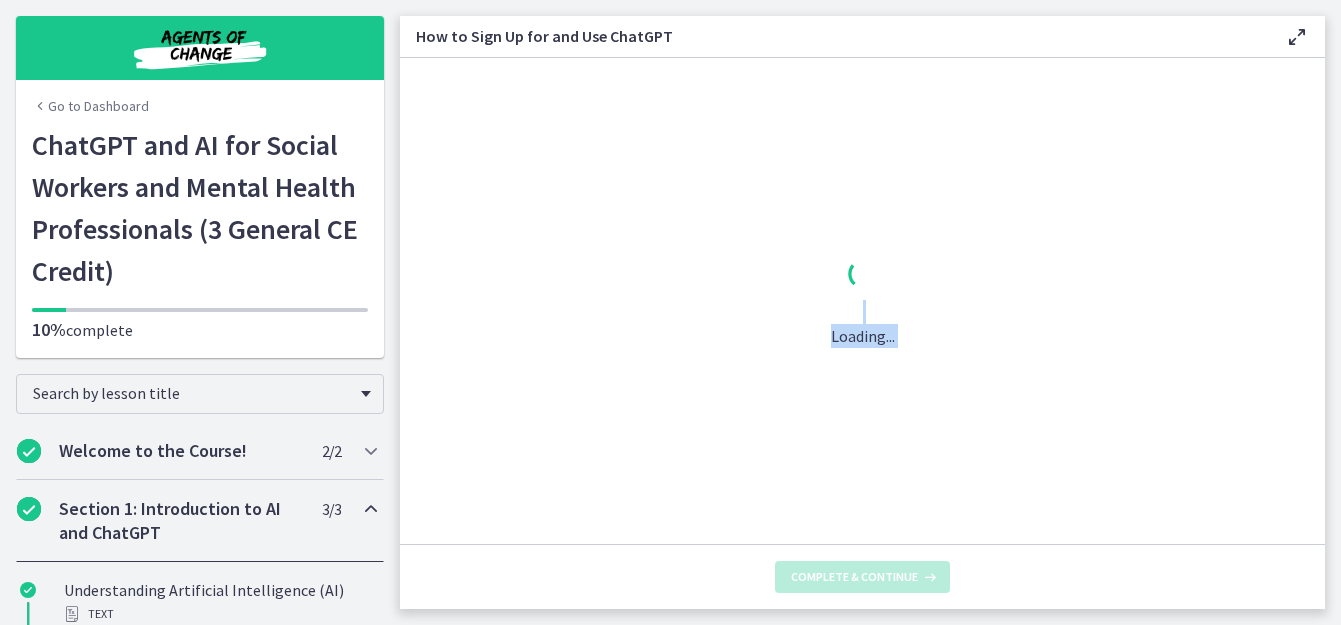 scroll, scrollTop: 0, scrollLeft: 0, axis: both 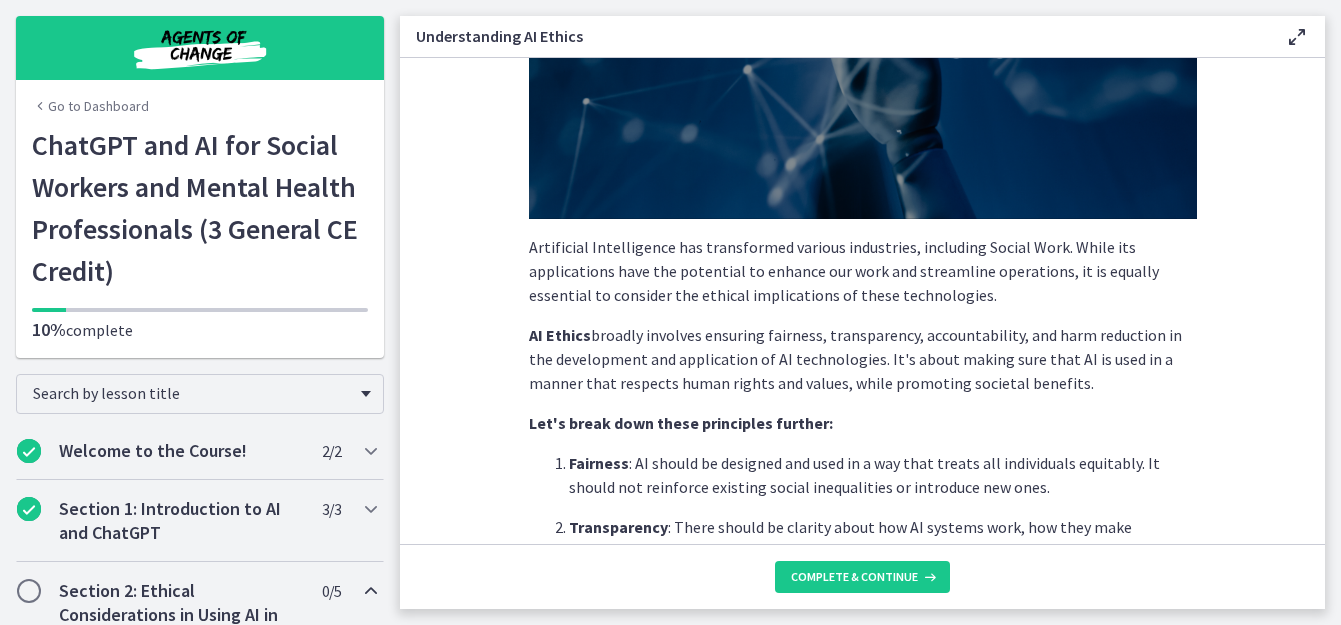 click on "Artificial Intelligence has transformed various industries, including Social Work. While its applications have the potential to enhance our work and streamline operations, it is equally essential to consider the ethical implications of these technologies." at bounding box center (863, 271) 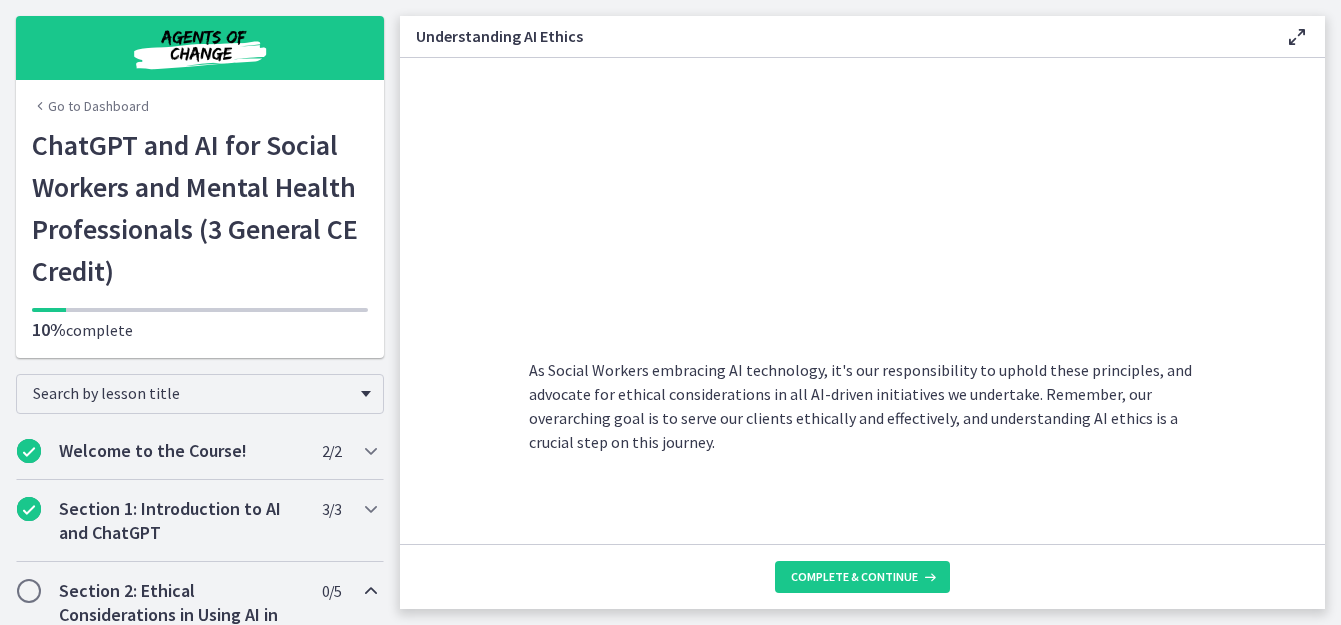 scroll, scrollTop: 1112, scrollLeft: 0, axis: vertical 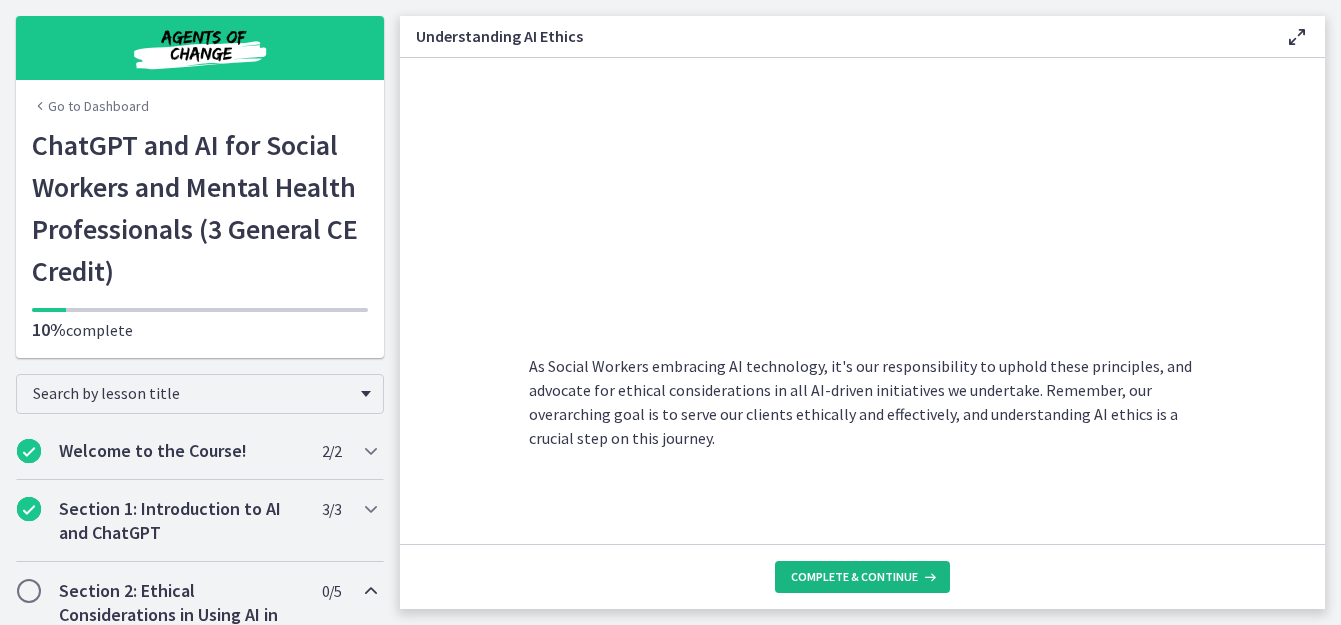 click on "Complete & continue" at bounding box center [854, 577] 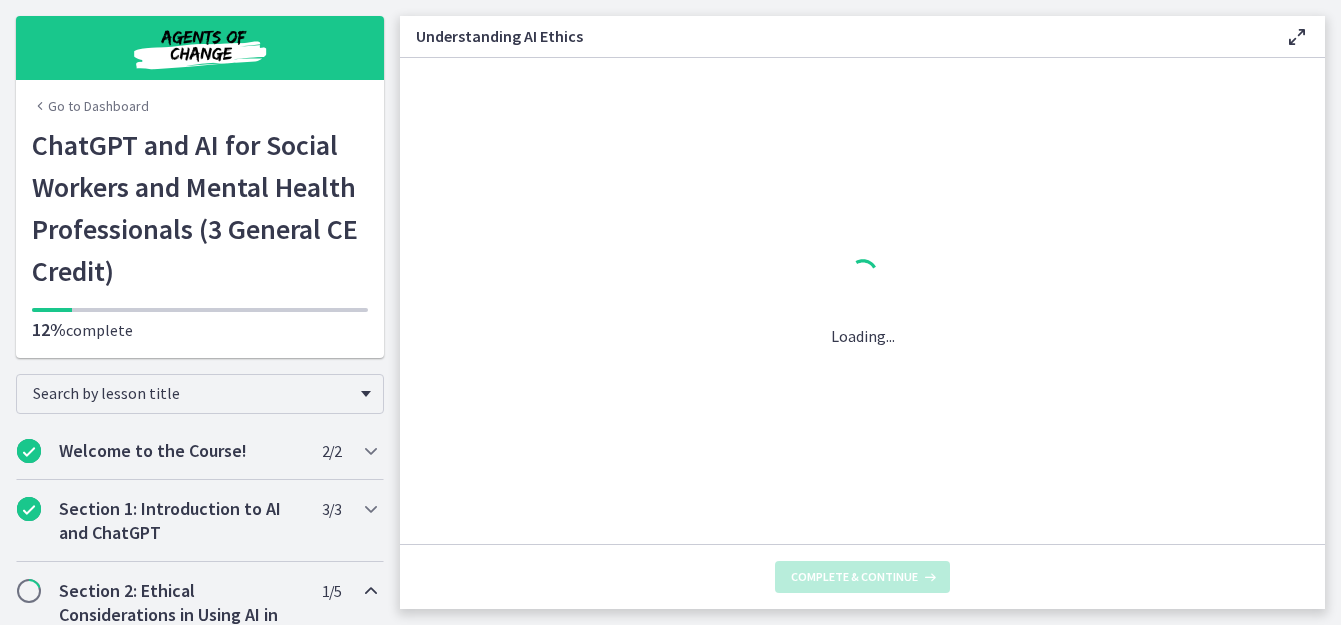 scroll, scrollTop: 0, scrollLeft: 0, axis: both 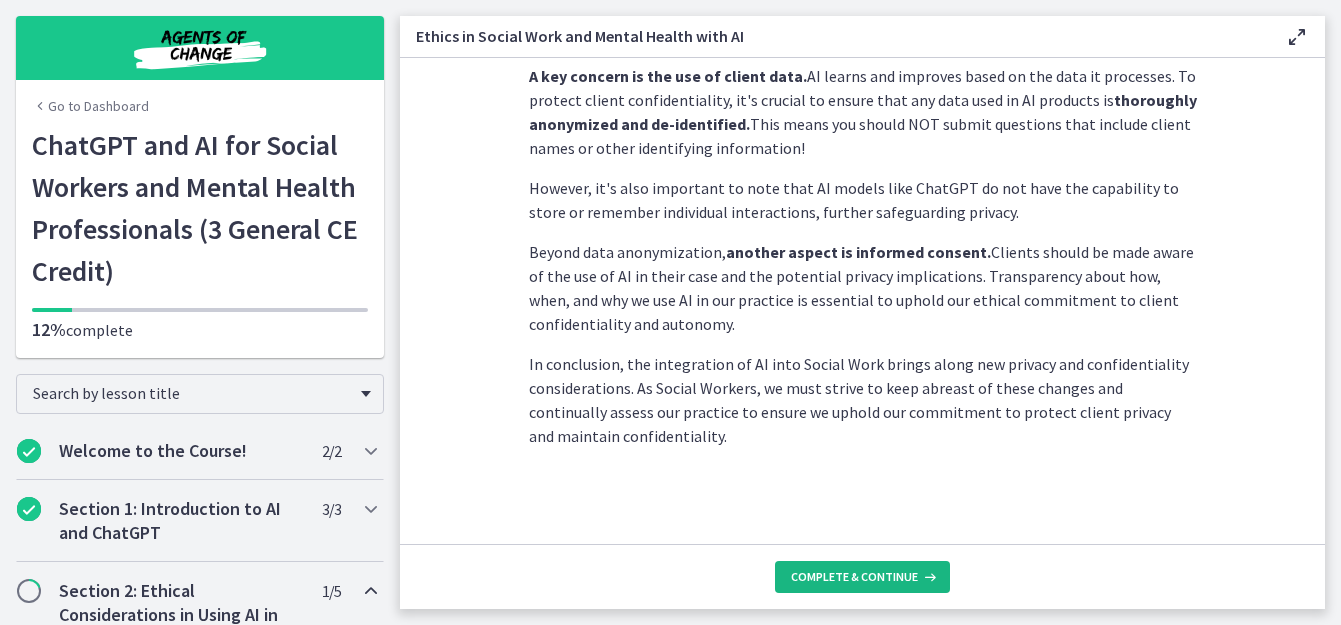 click on "Complete & continue" at bounding box center [854, 577] 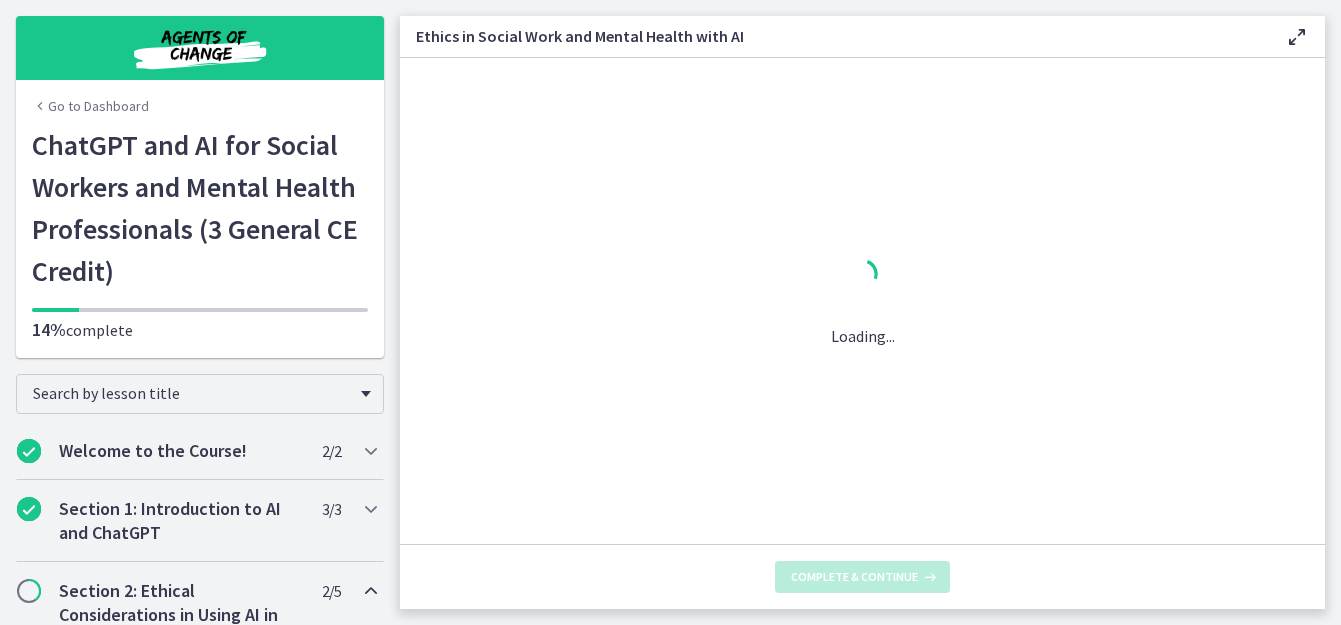 scroll, scrollTop: 0, scrollLeft: 0, axis: both 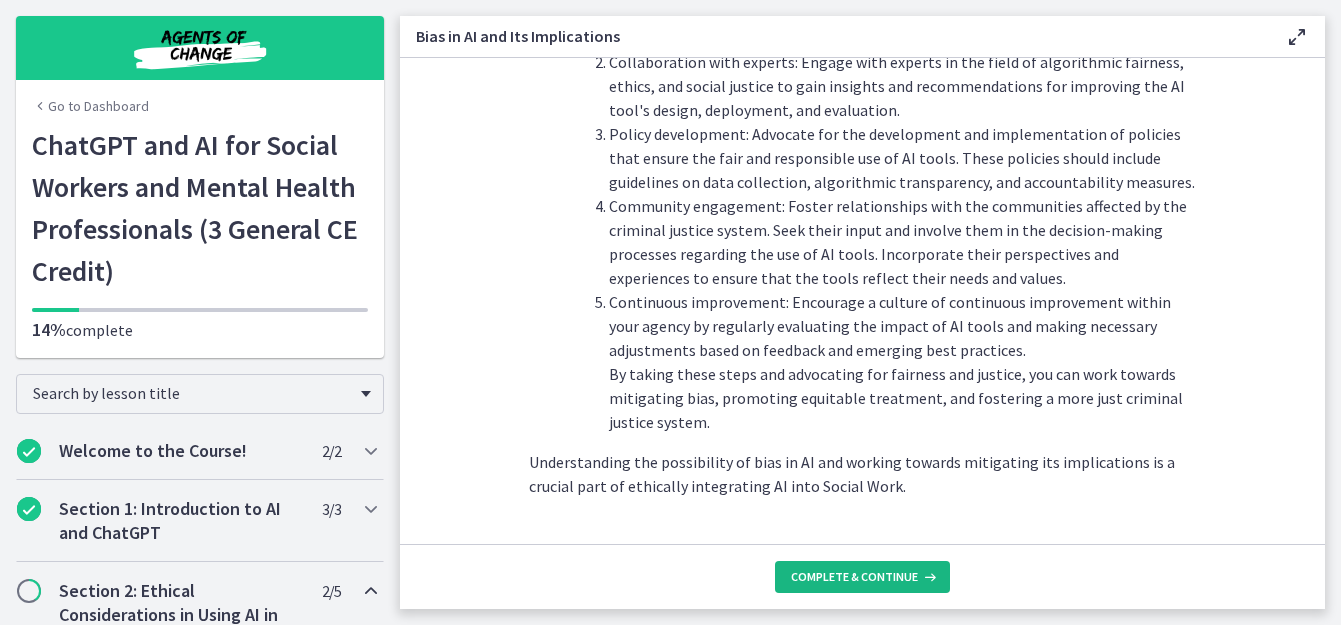 click on "Complete & continue" at bounding box center (854, 577) 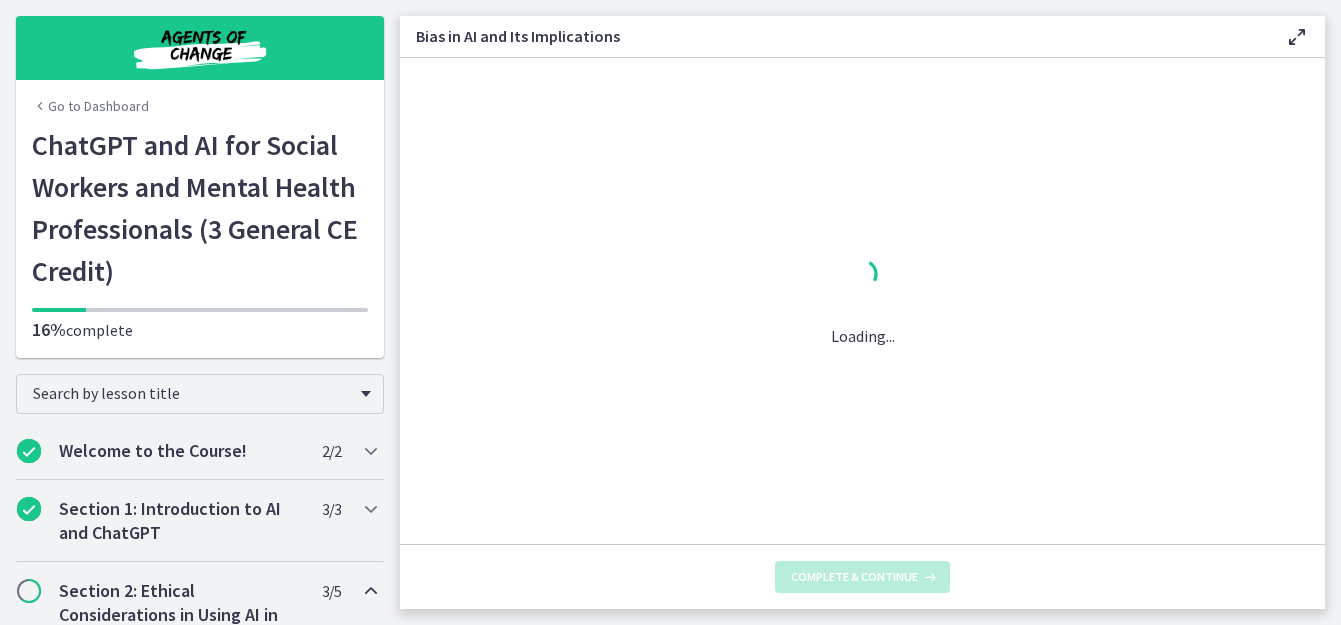 scroll, scrollTop: 0, scrollLeft: 0, axis: both 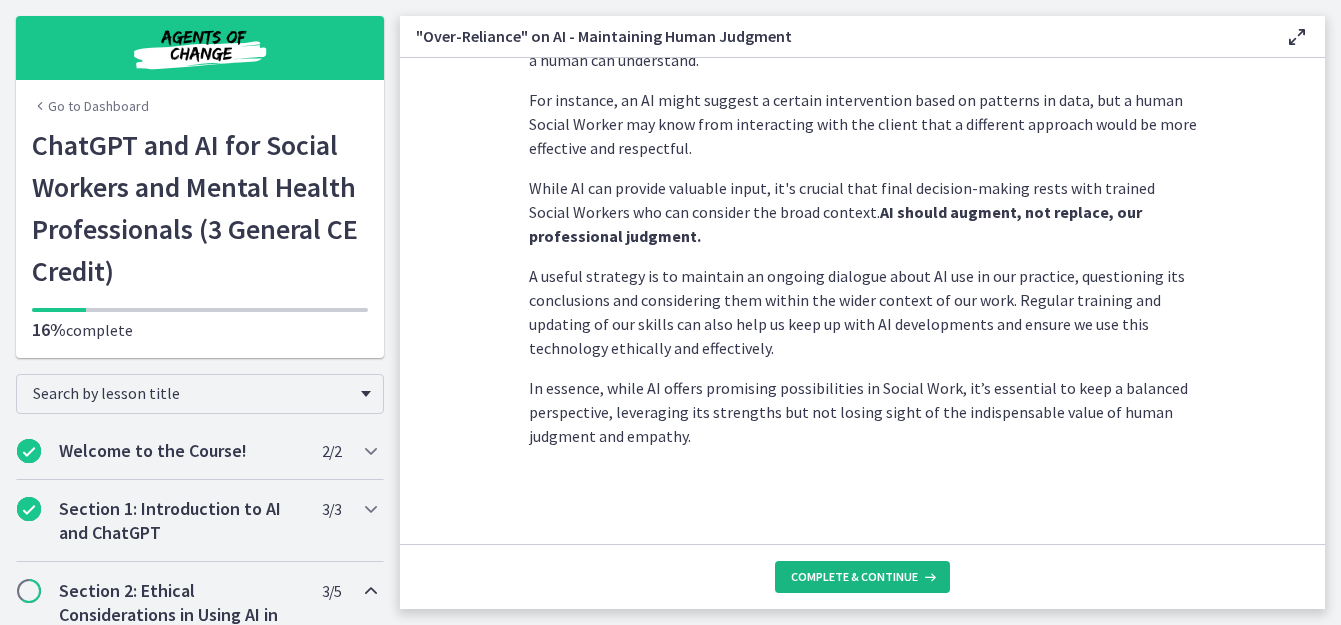 drag, startPoint x: 849, startPoint y: 573, endPoint x: 847, endPoint y: 550, distance: 23.086792 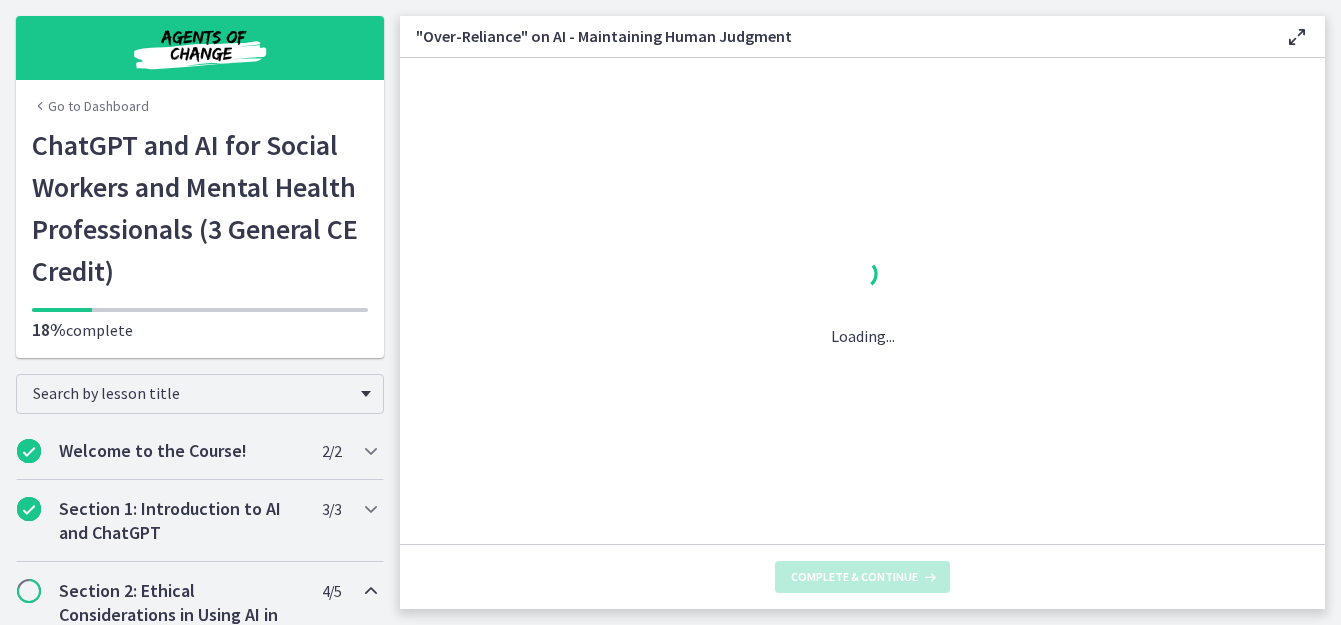 scroll, scrollTop: 0, scrollLeft: 0, axis: both 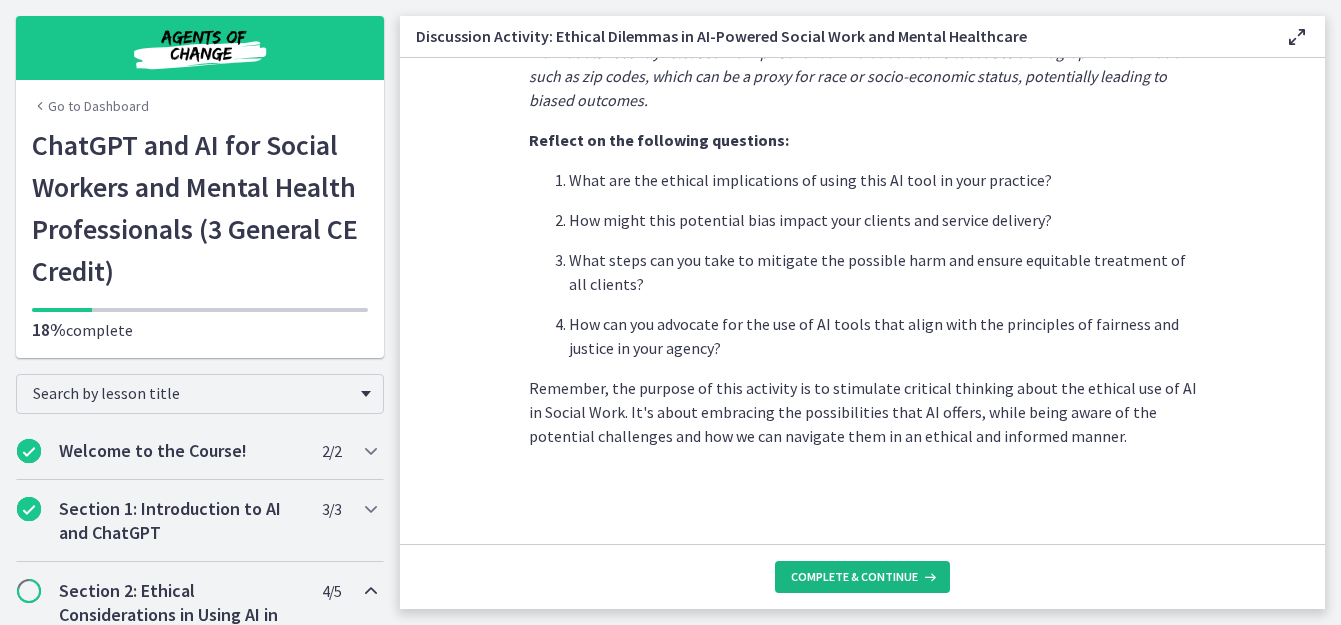 drag, startPoint x: 842, startPoint y: 571, endPoint x: 841, endPoint y: 543, distance: 28.01785 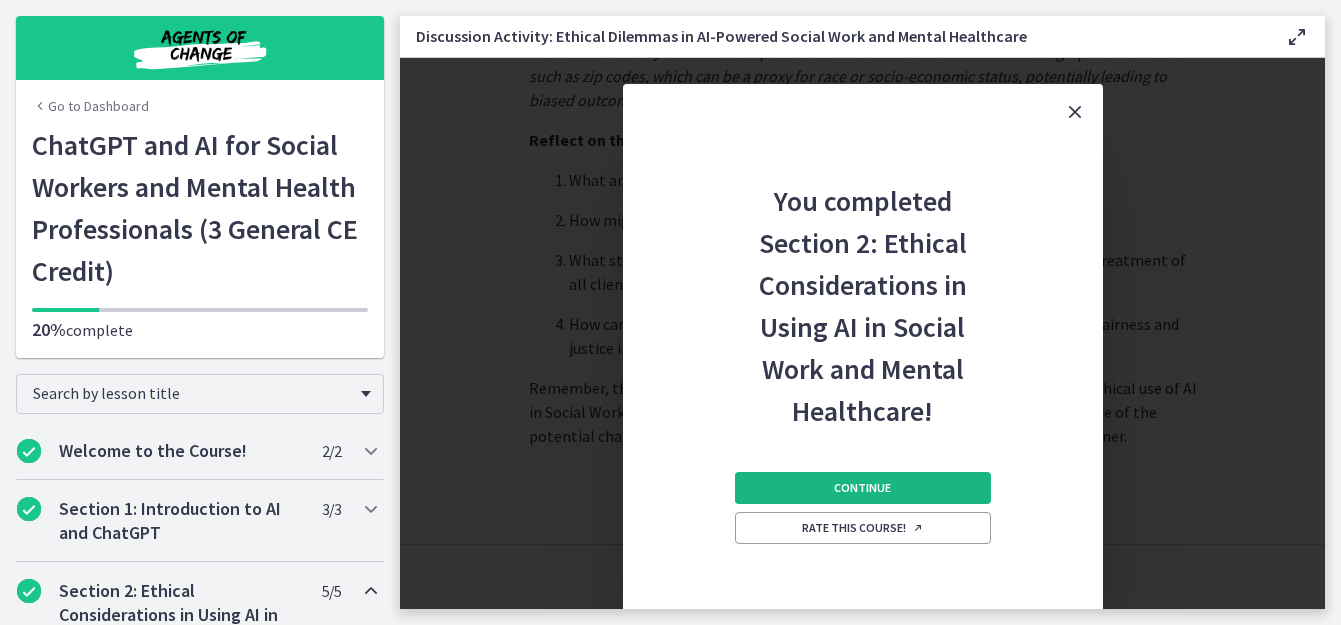 click on "Continue" at bounding box center [862, 488] 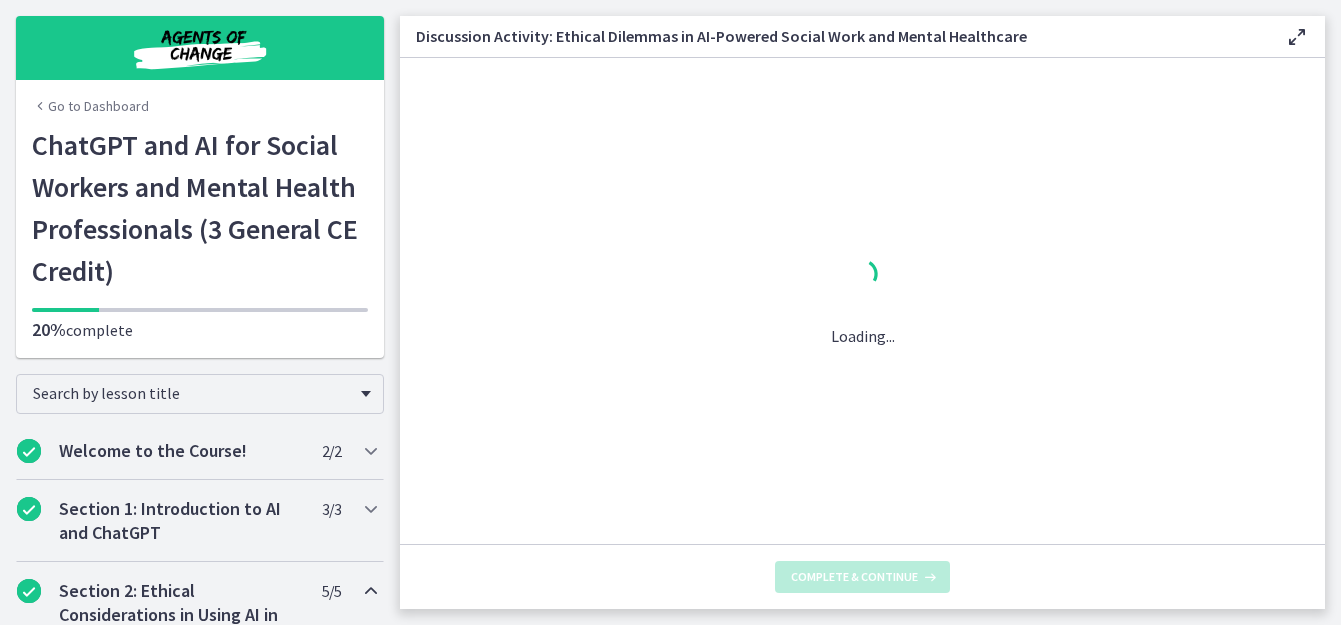 scroll, scrollTop: 0, scrollLeft: 0, axis: both 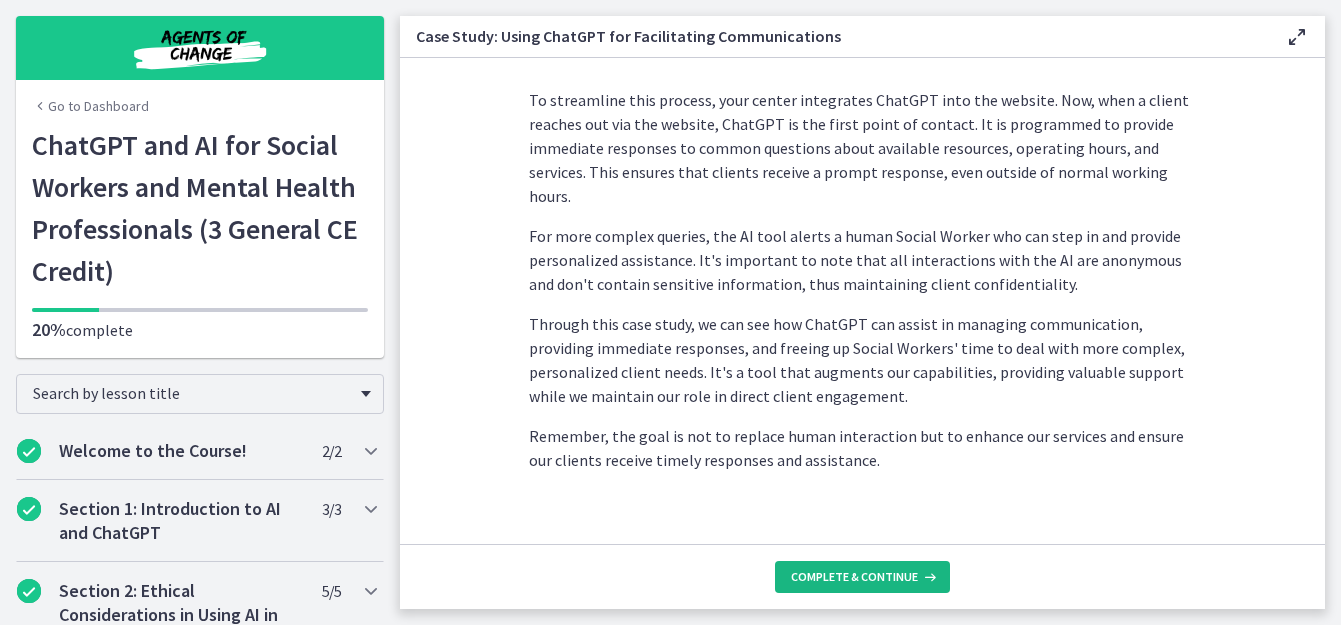 click on "Complete & continue" at bounding box center (854, 577) 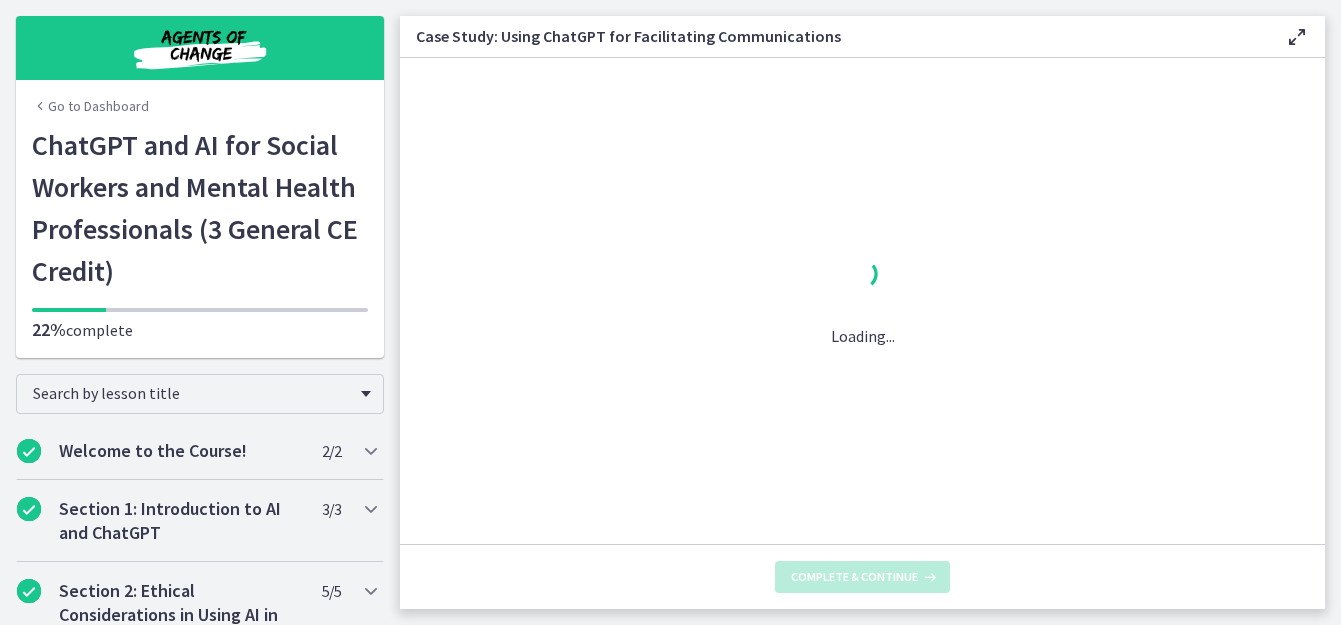 scroll, scrollTop: 0, scrollLeft: 0, axis: both 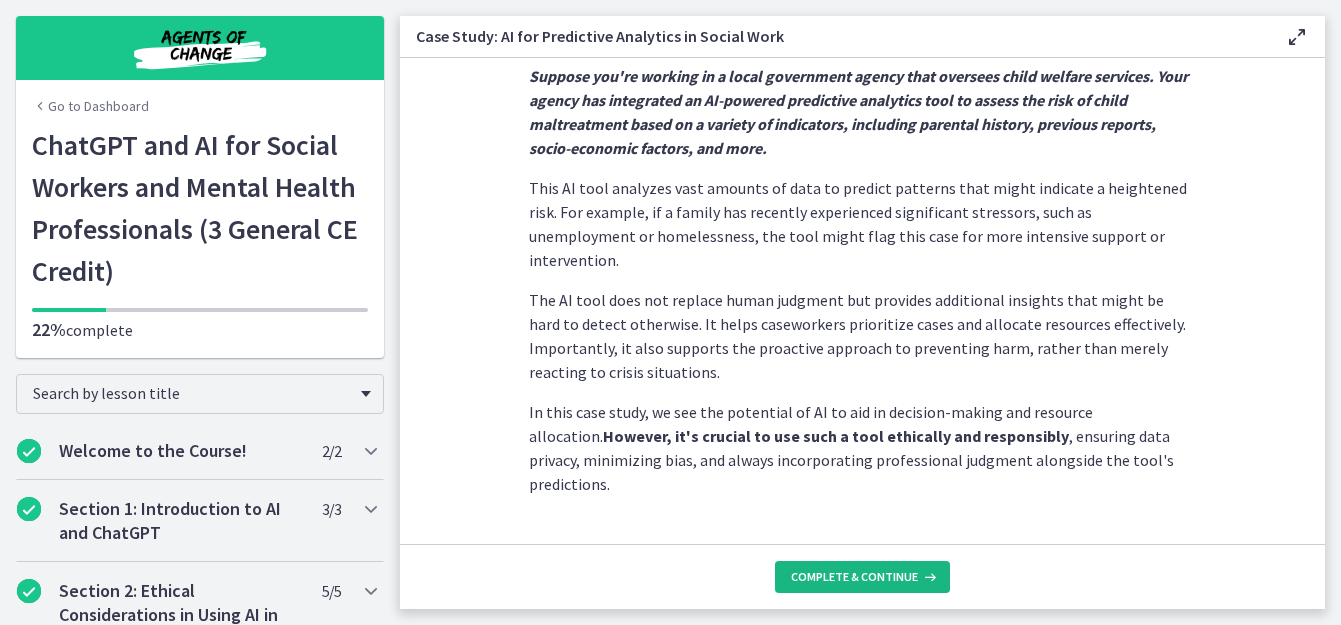 click at bounding box center (928, 577) 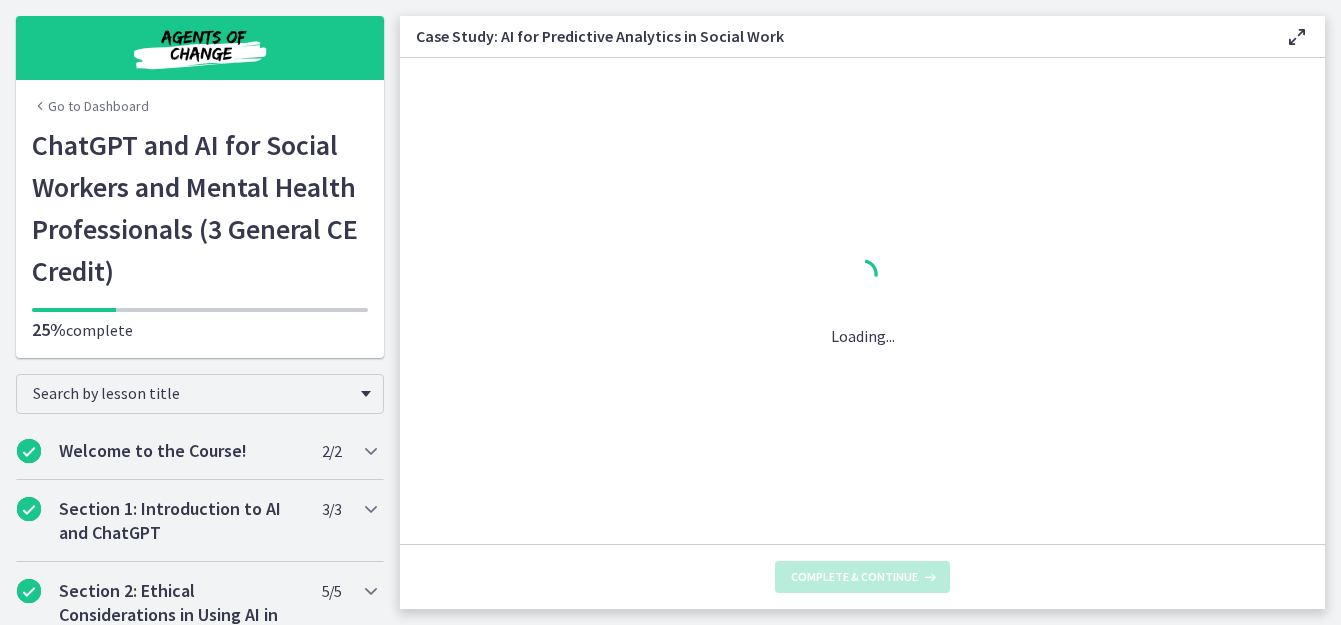 scroll, scrollTop: 0, scrollLeft: 0, axis: both 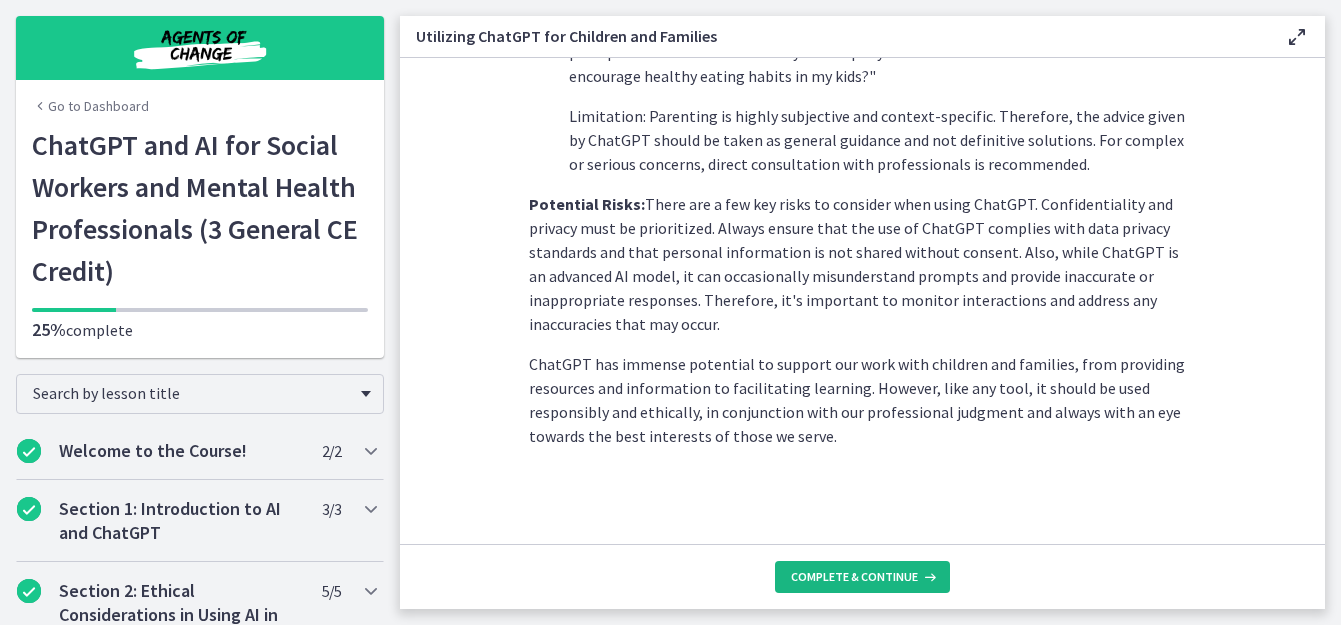click on "Complete & continue" at bounding box center [854, 577] 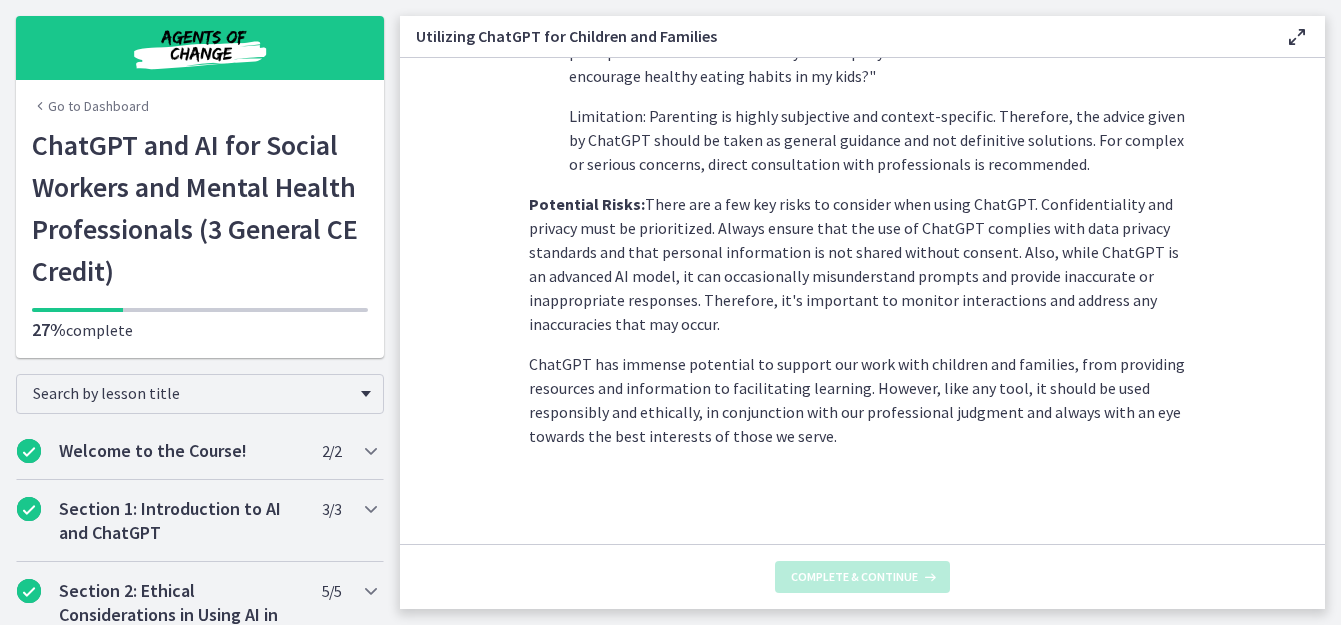 scroll, scrollTop: 0, scrollLeft: 0, axis: both 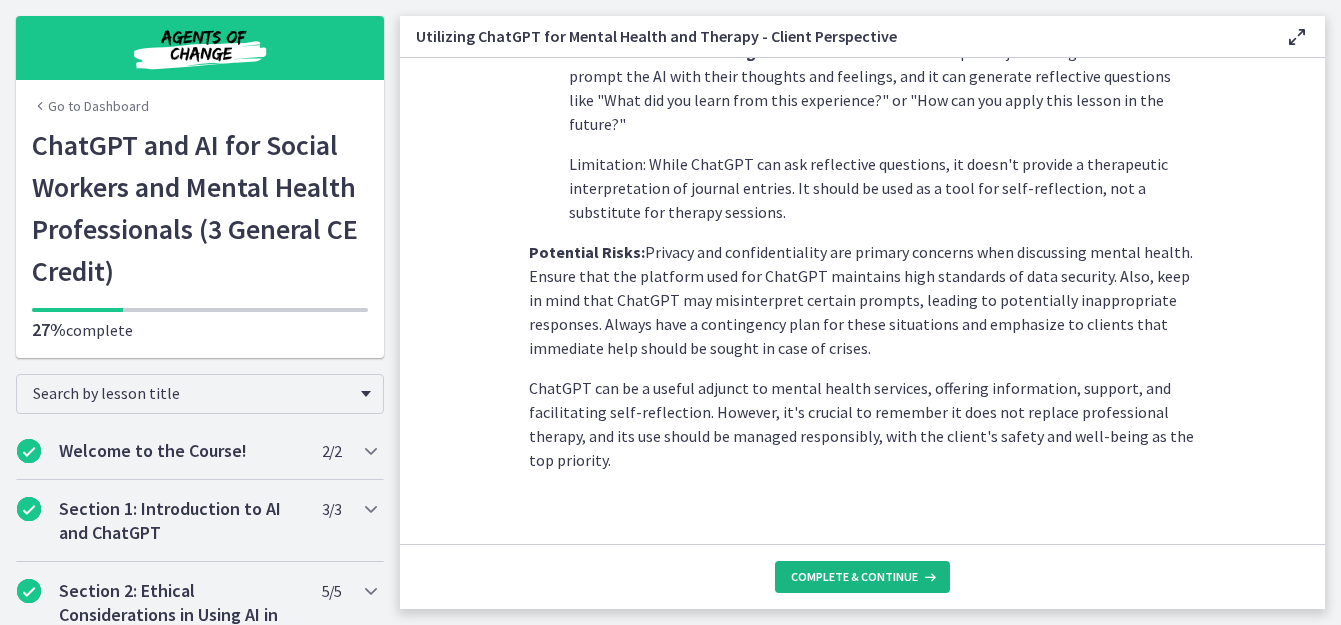 click on "Complete & continue" at bounding box center [854, 577] 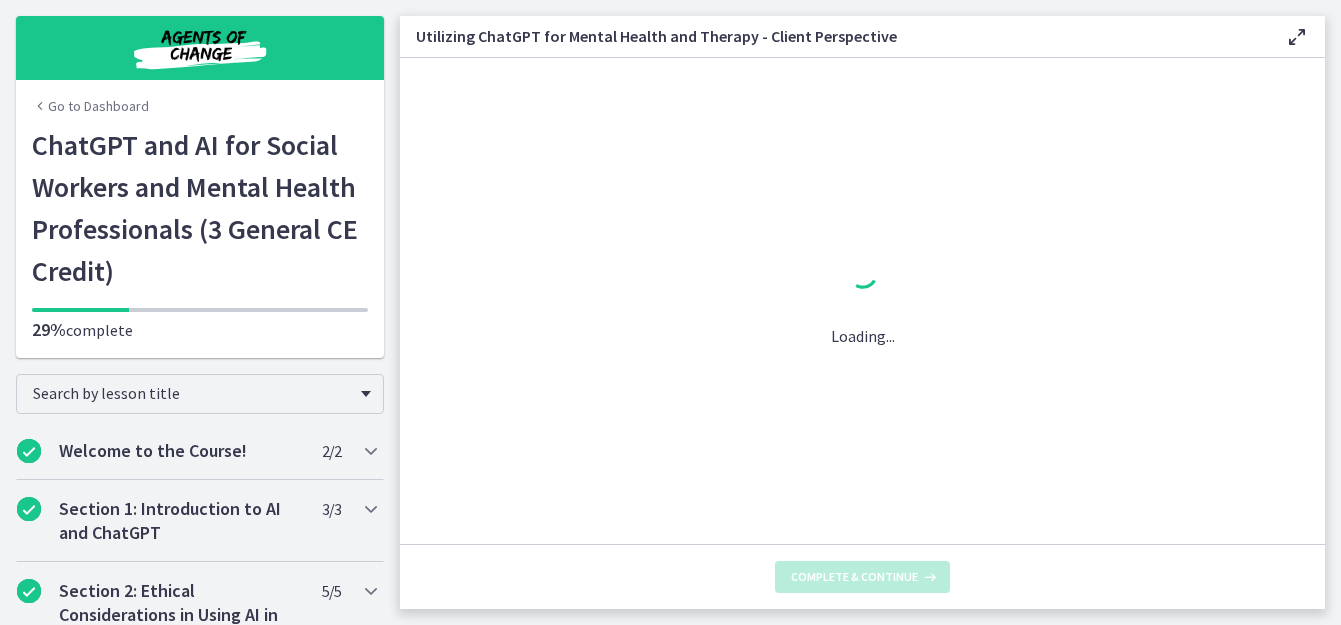 scroll, scrollTop: 0, scrollLeft: 0, axis: both 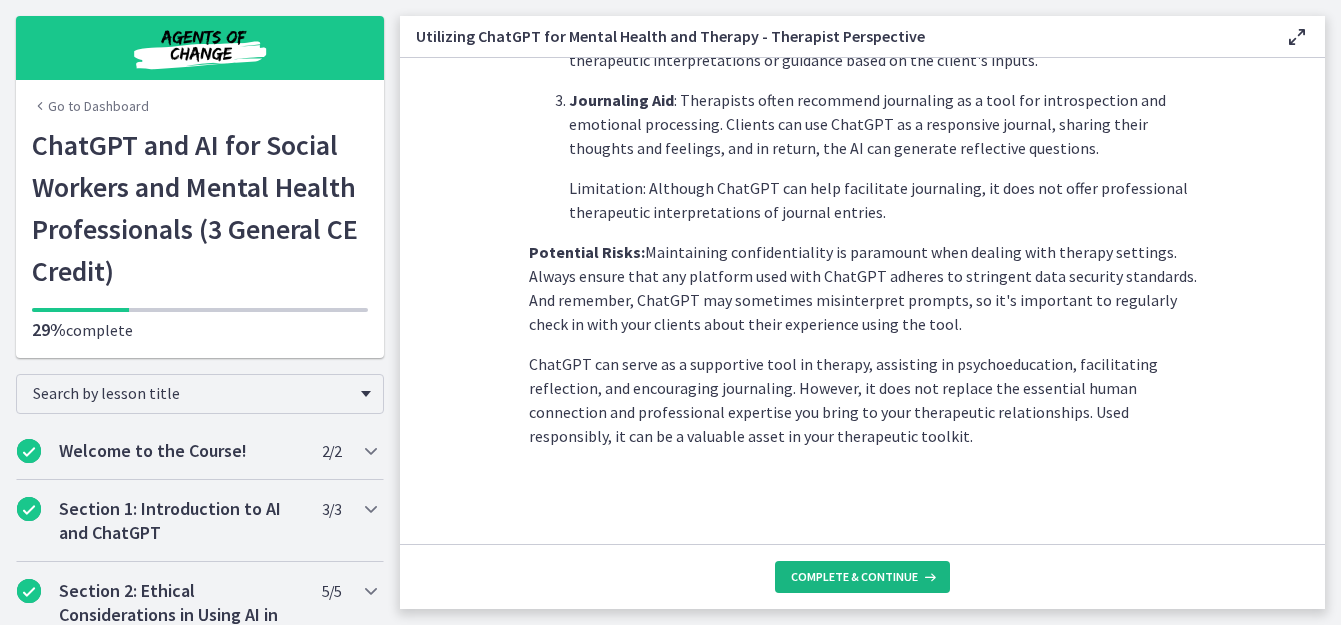 click on "Complete & continue" at bounding box center (854, 577) 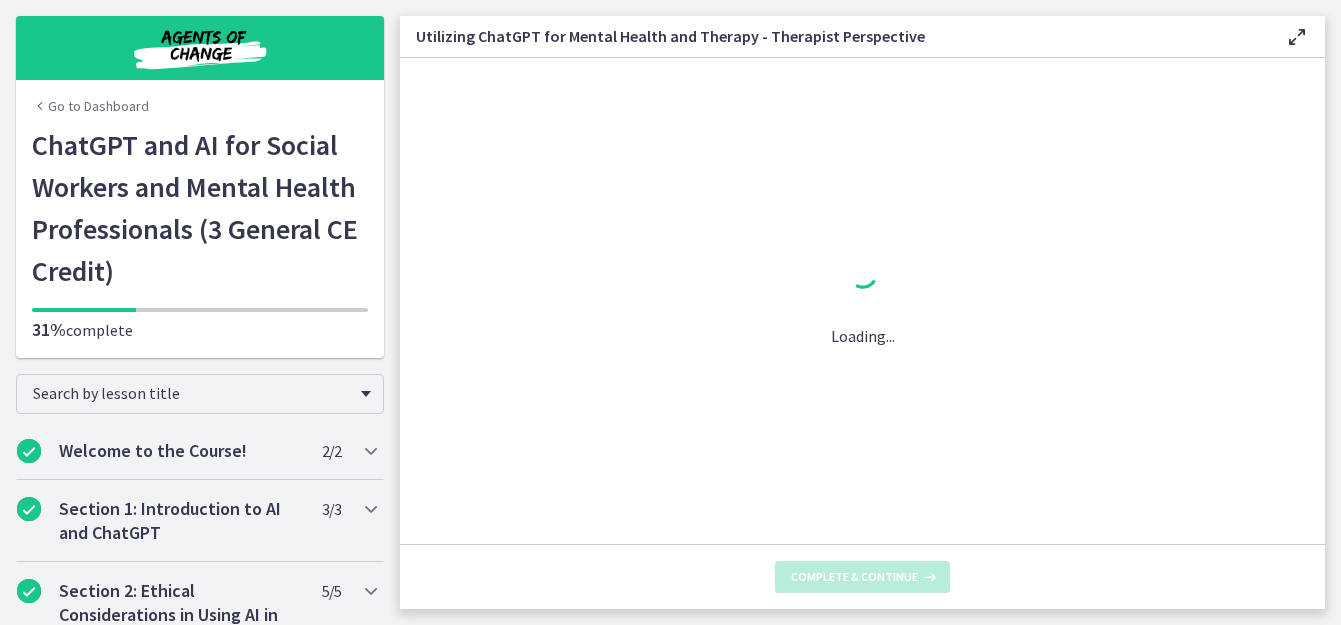 scroll, scrollTop: 0, scrollLeft: 0, axis: both 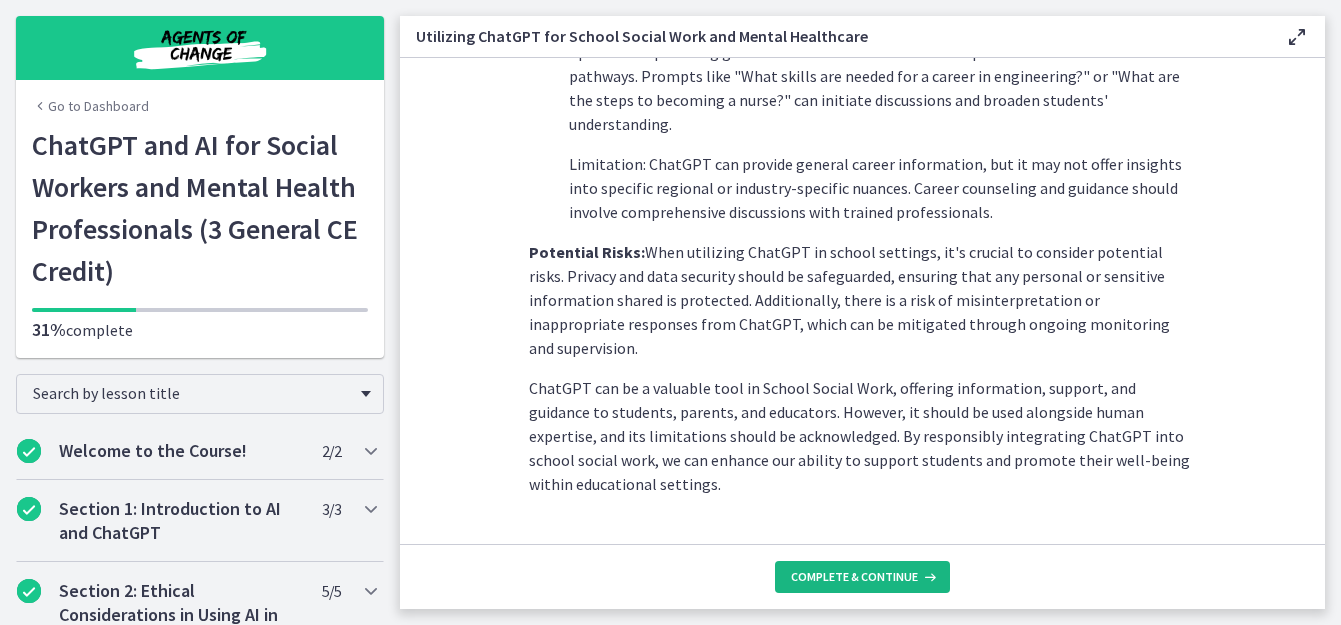 click on "Complete & continue" at bounding box center (854, 577) 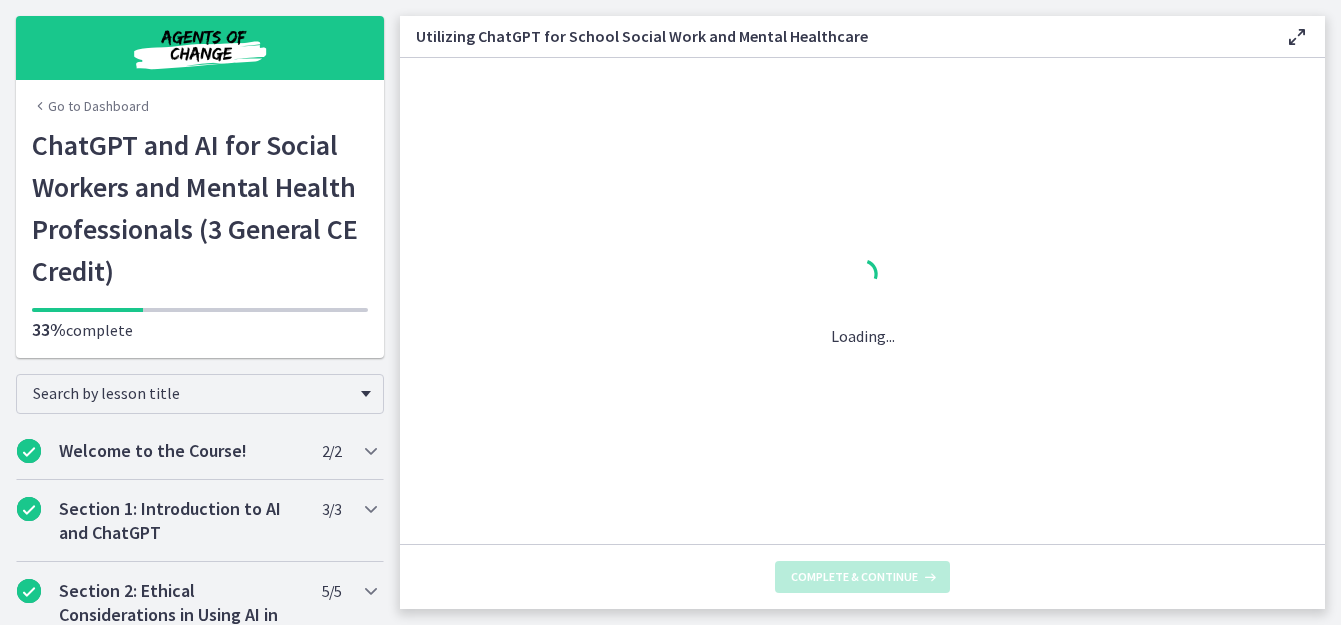 scroll, scrollTop: 0, scrollLeft: 0, axis: both 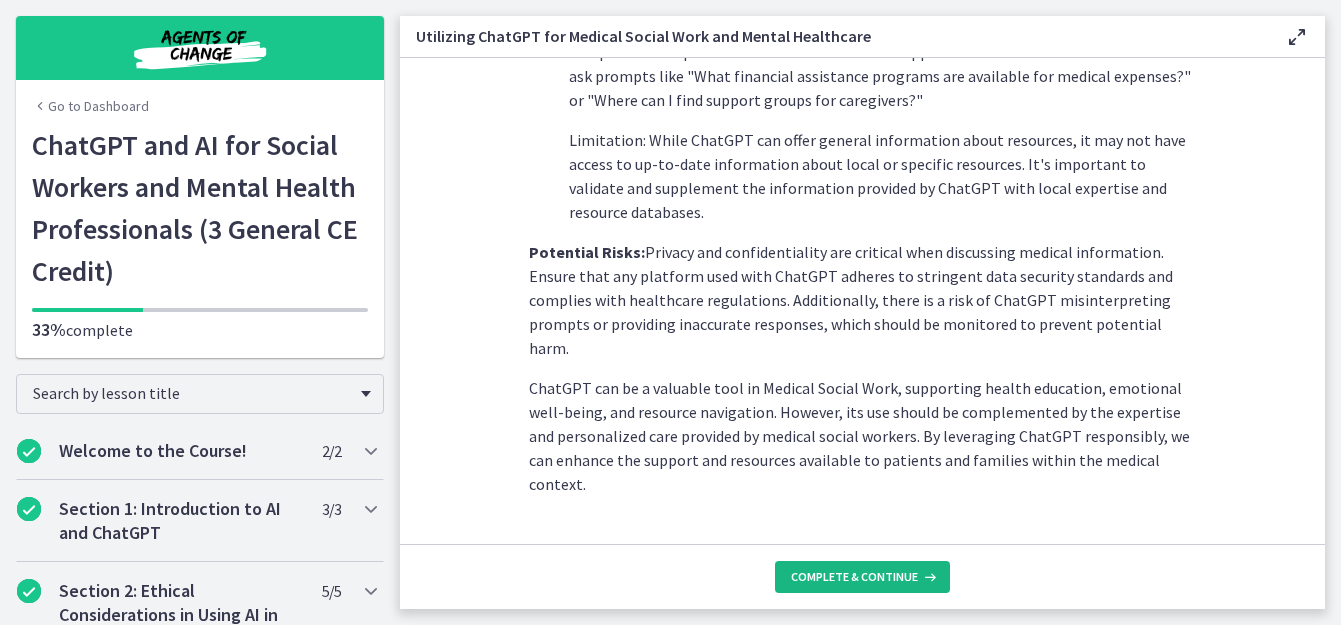 click on "Complete & continue" at bounding box center (862, 577) 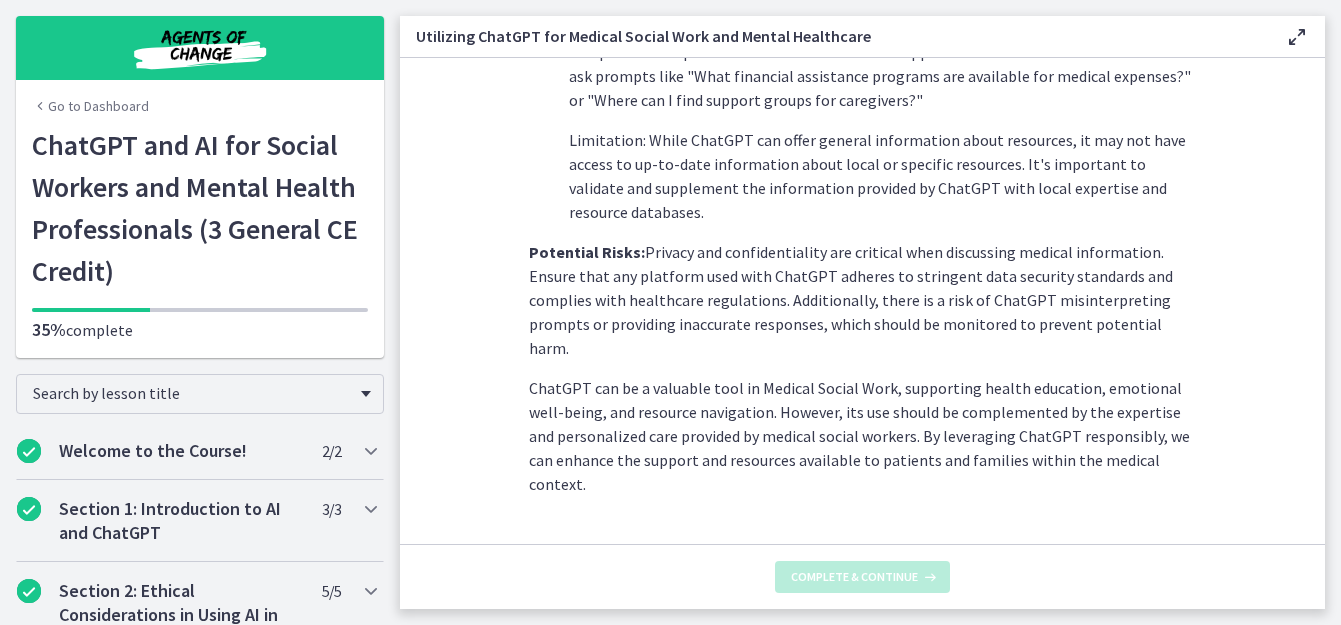scroll, scrollTop: 0, scrollLeft: 0, axis: both 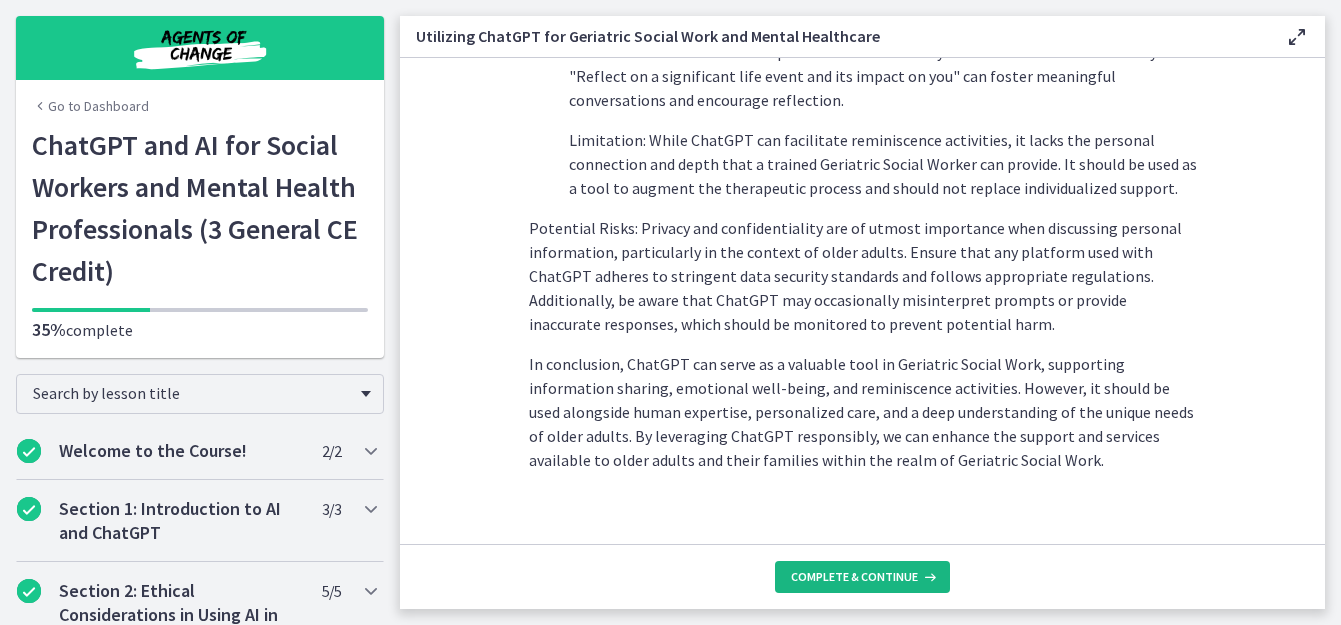 click on "Complete & continue" at bounding box center [854, 577] 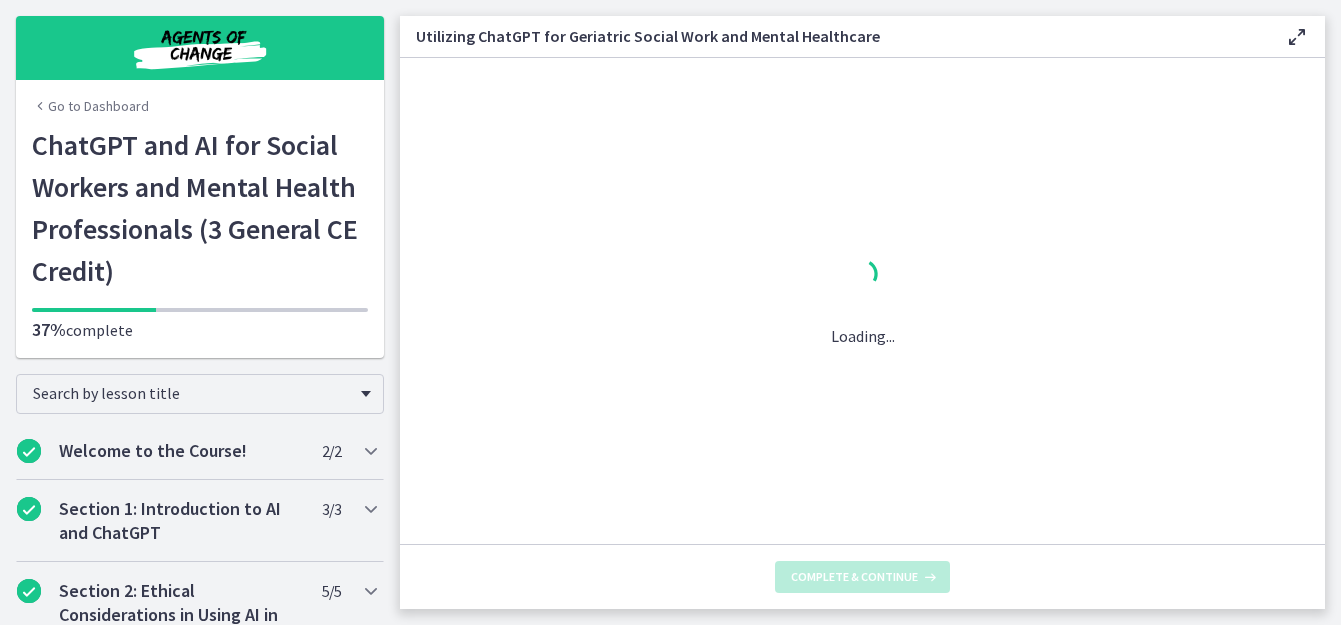 scroll, scrollTop: 0, scrollLeft: 0, axis: both 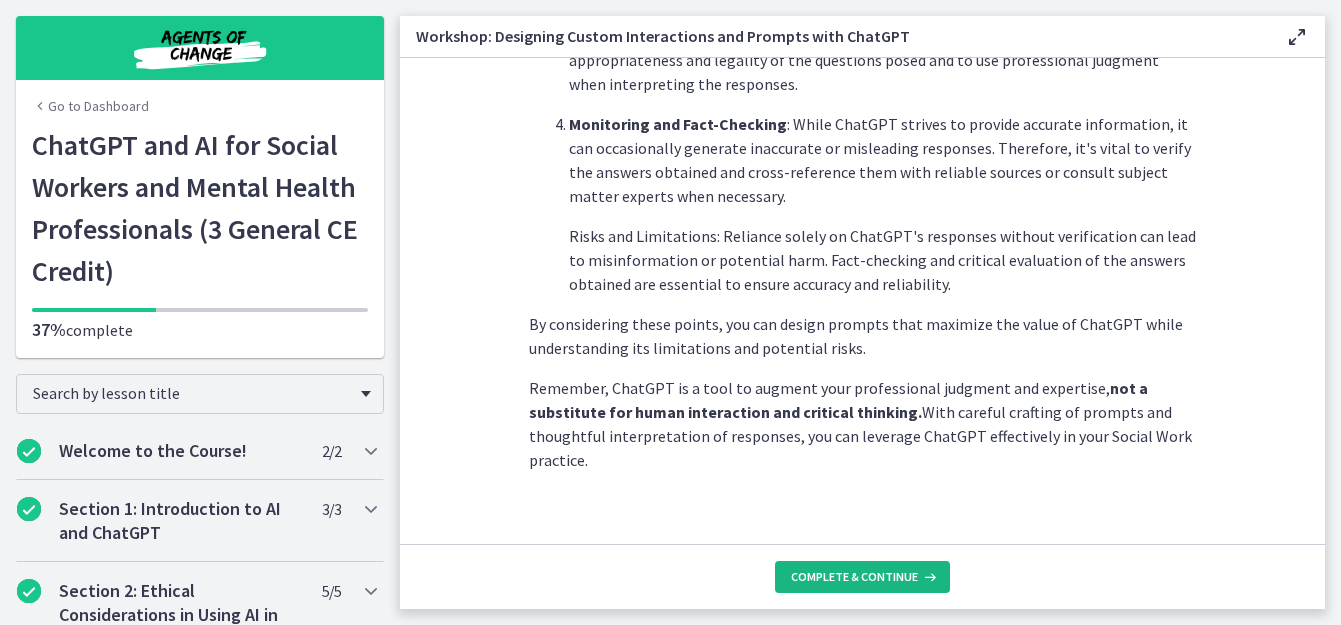 click on "Complete & continue" at bounding box center (854, 577) 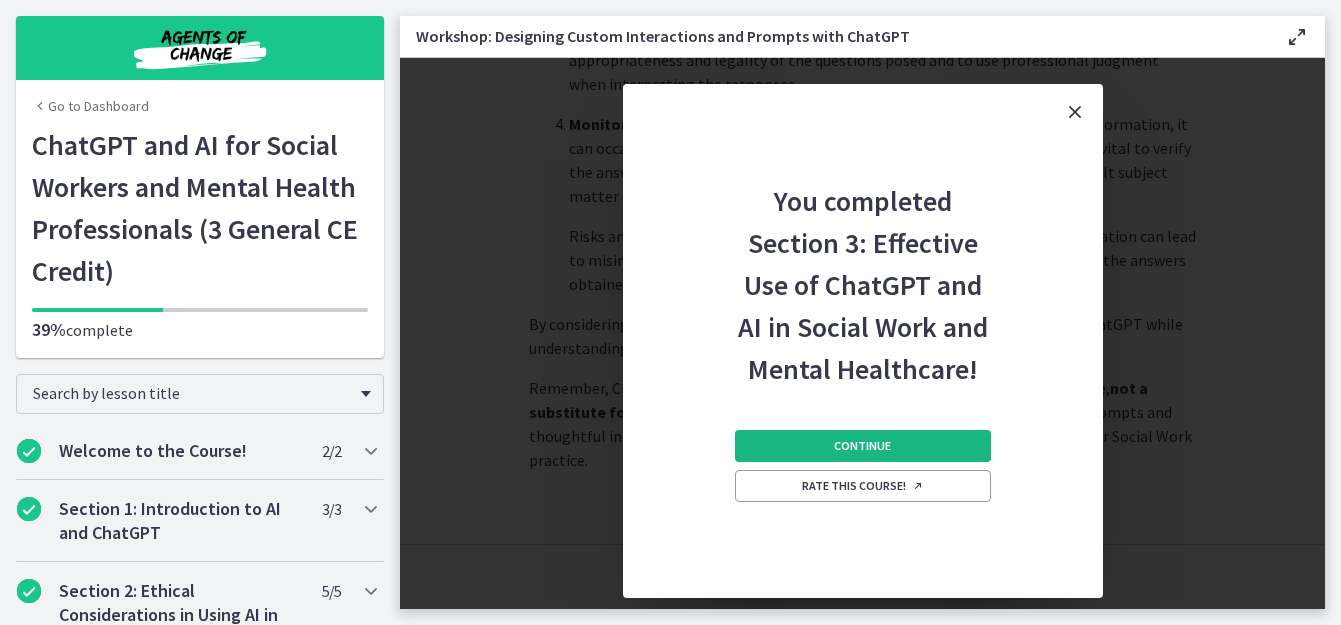 click on "Continue" at bounding box center (862, 446) 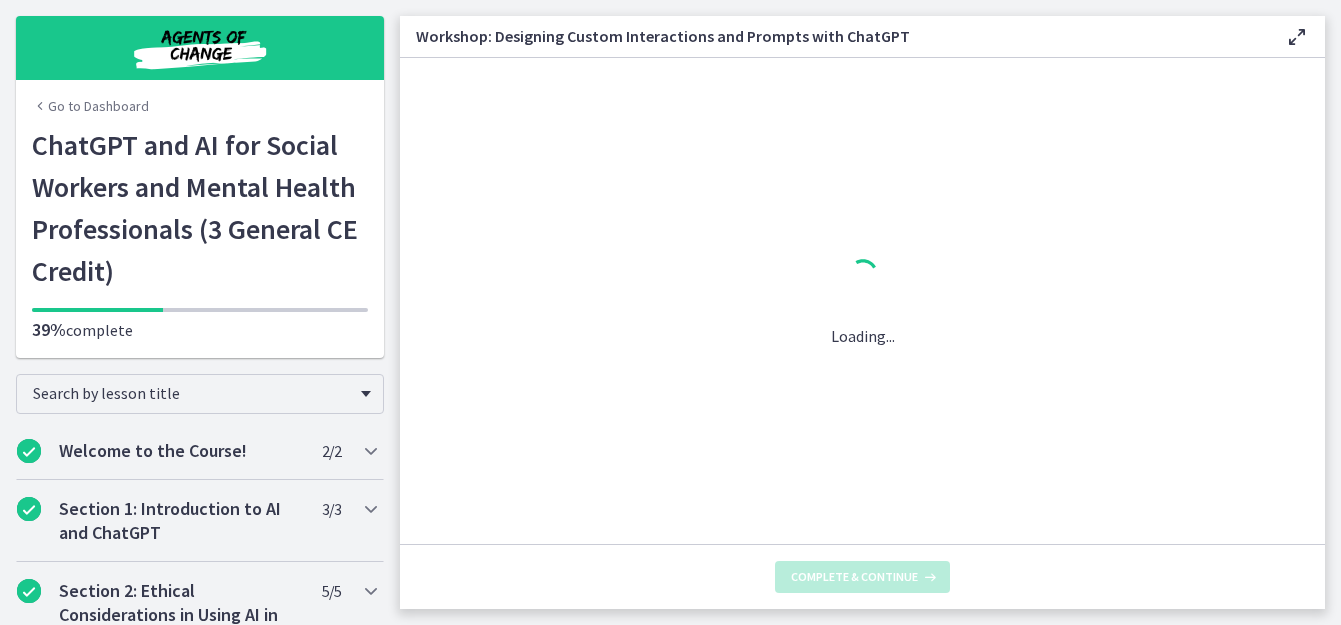 scroll, scrollTop: 0, scrollLeft: 0, axis: both 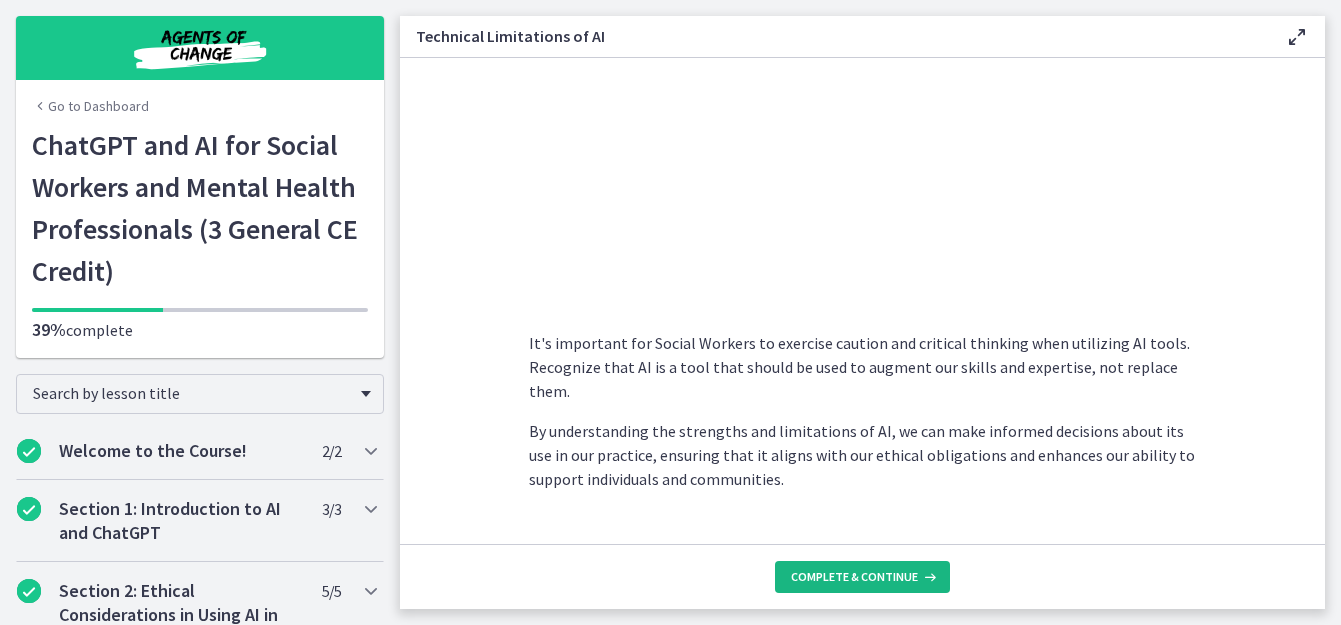 click on "Complete & continue" at bounding box center (854, 577) 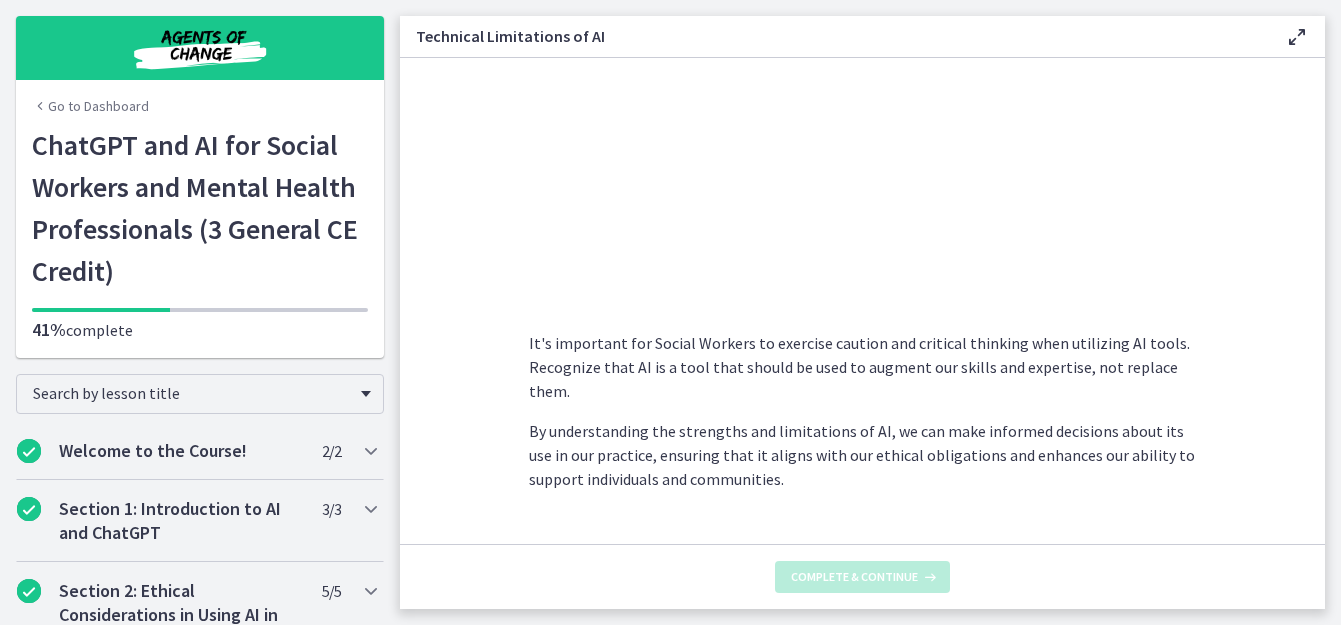 scroll, scrollTop: 0, scrollLeft: 0, axis: both 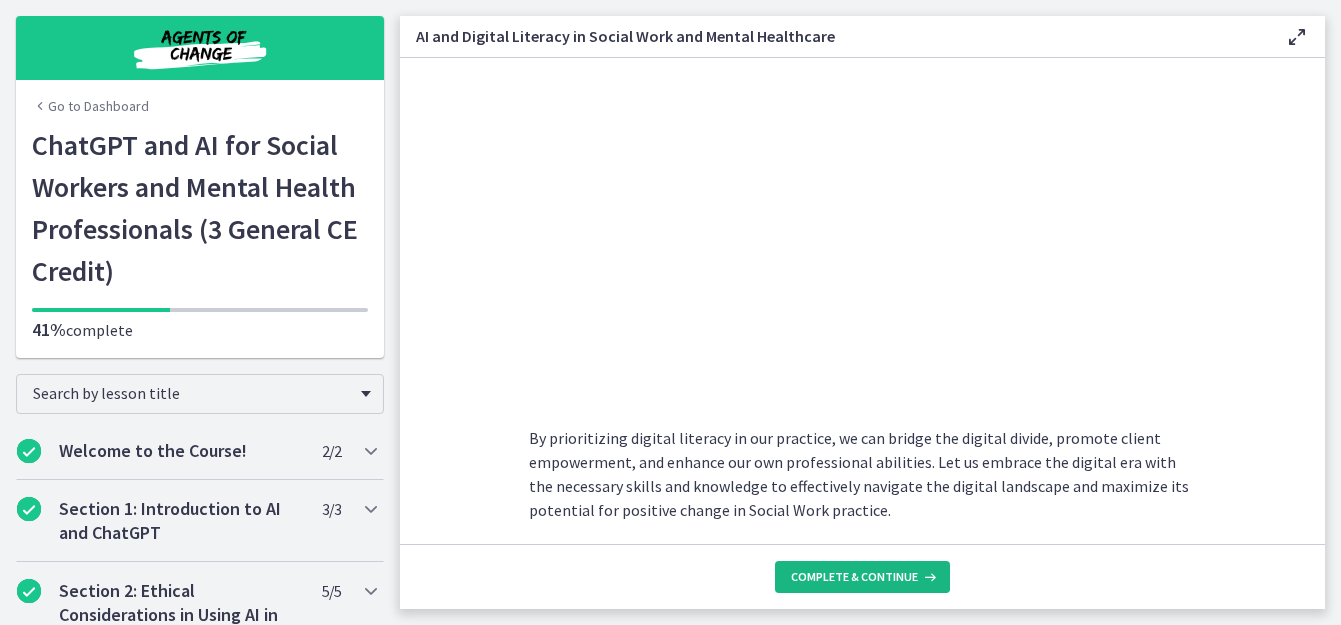 click on "Complete & continue" at bounding box center (854, 577) 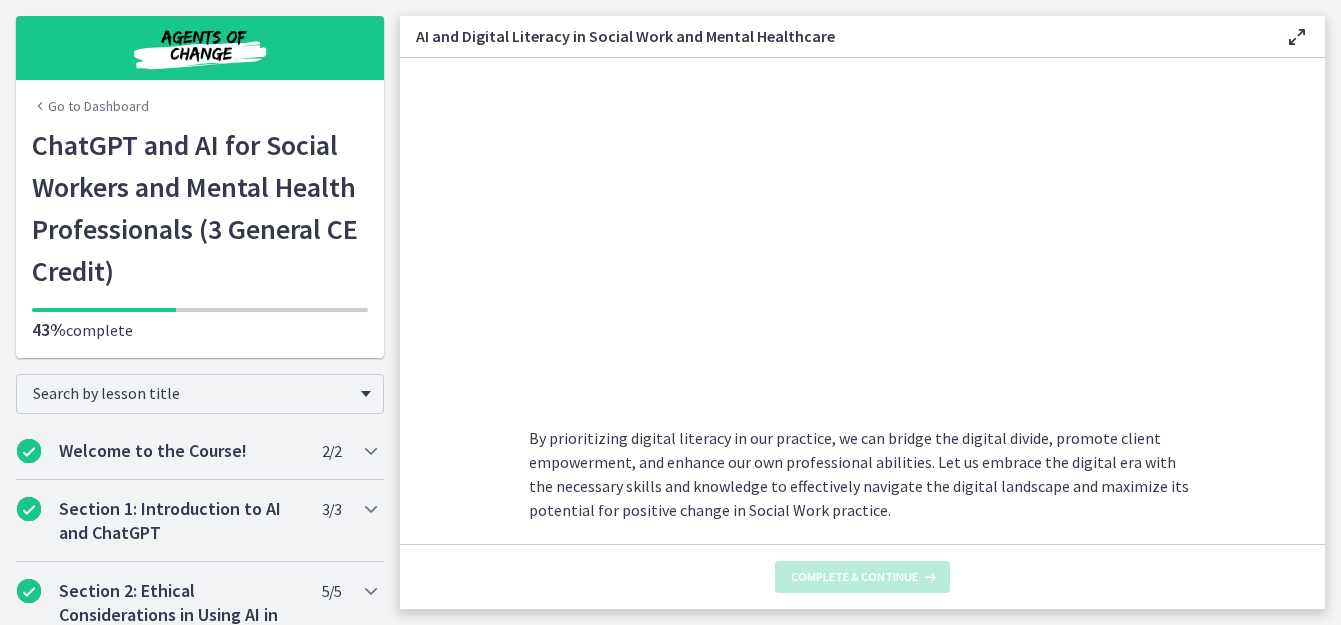 scroll, scrollTop: 0, scrollLeft: 0, axis: both 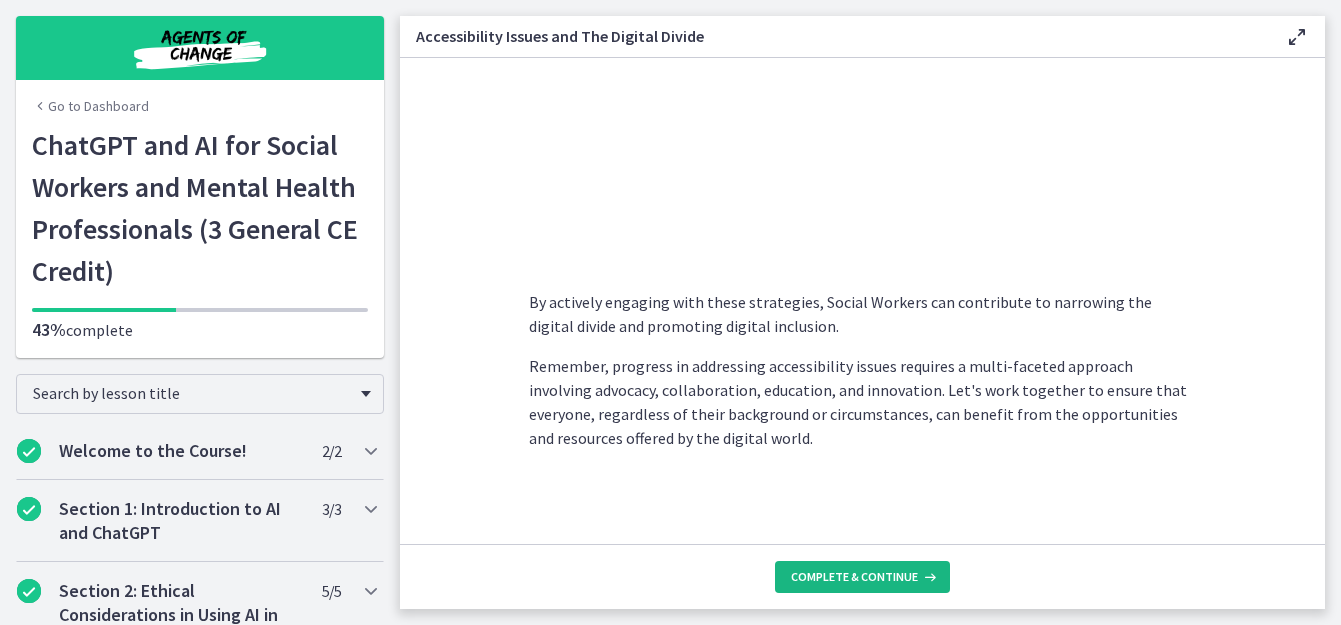 click on "Complete & continue" at bounding box center [854, 577] 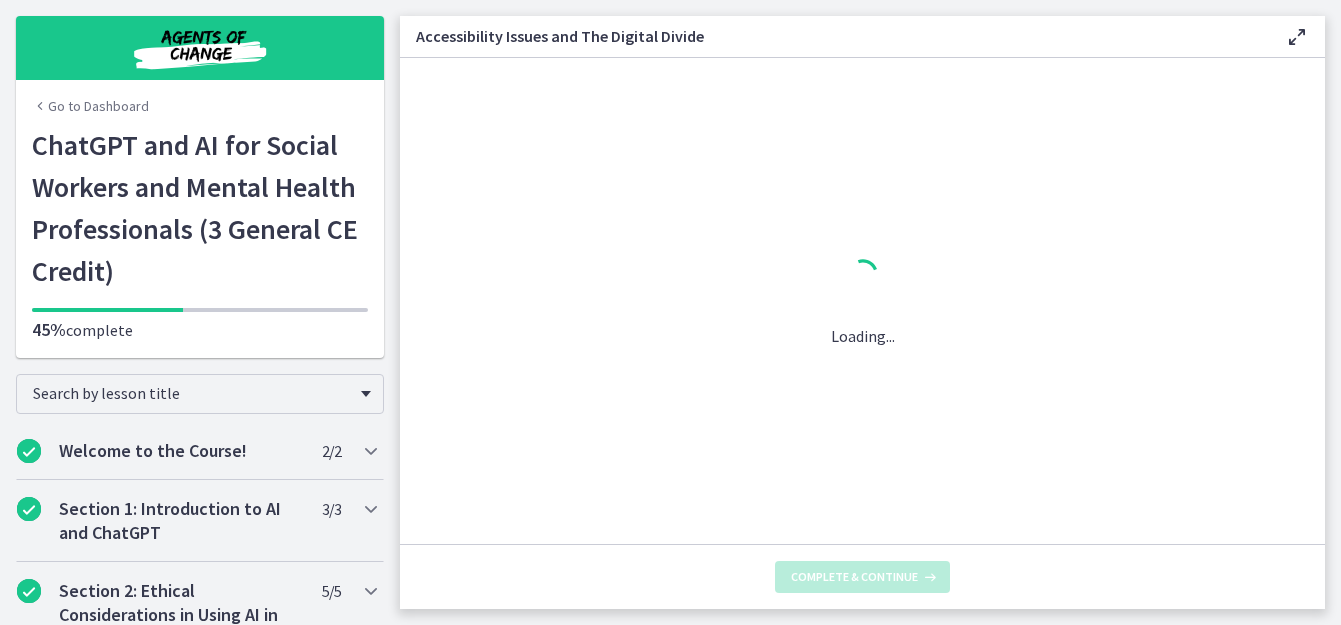 scroll, scrollTop: 0, scrollLeft: 0, axis: both 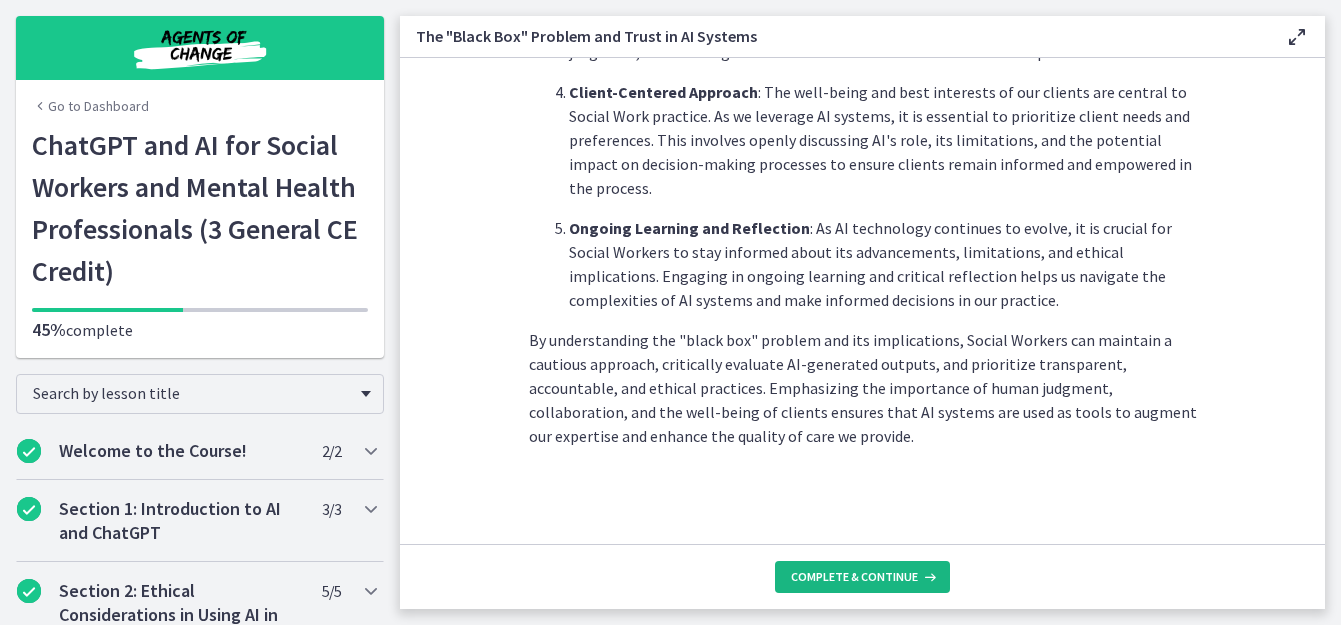 click on "Complete & continue" at bounding box center [854, 577] 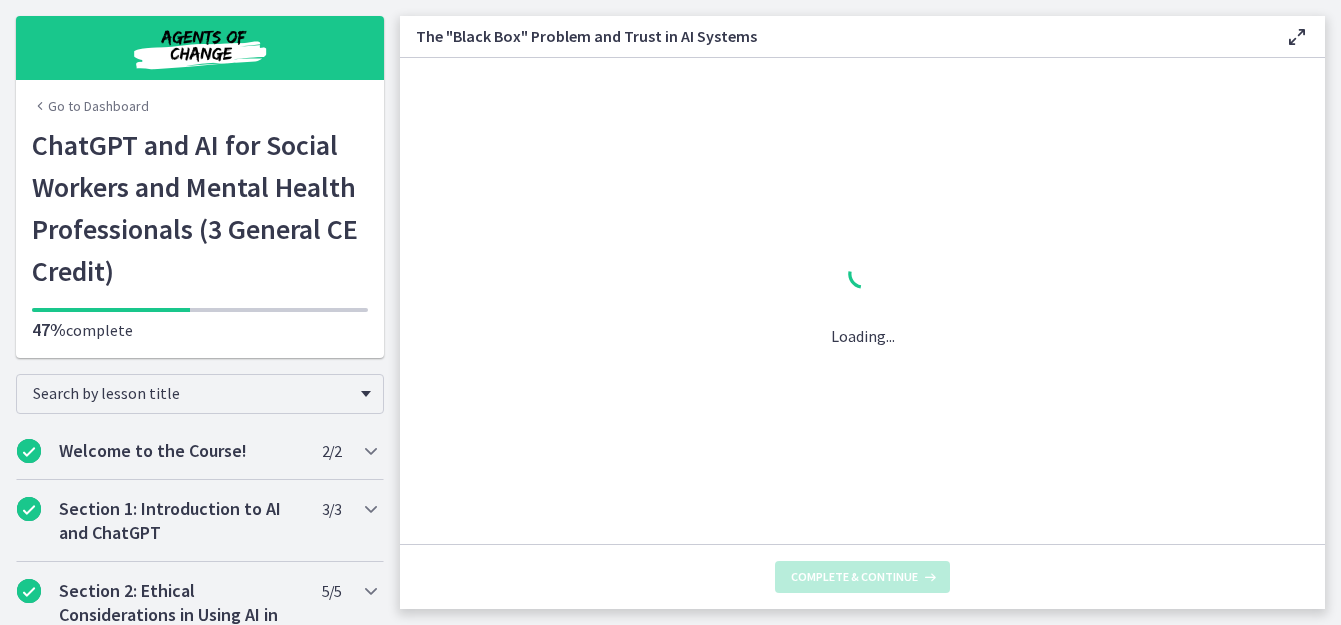 scroll, scrollTop: 0, scrollLeft: 0, axis: both 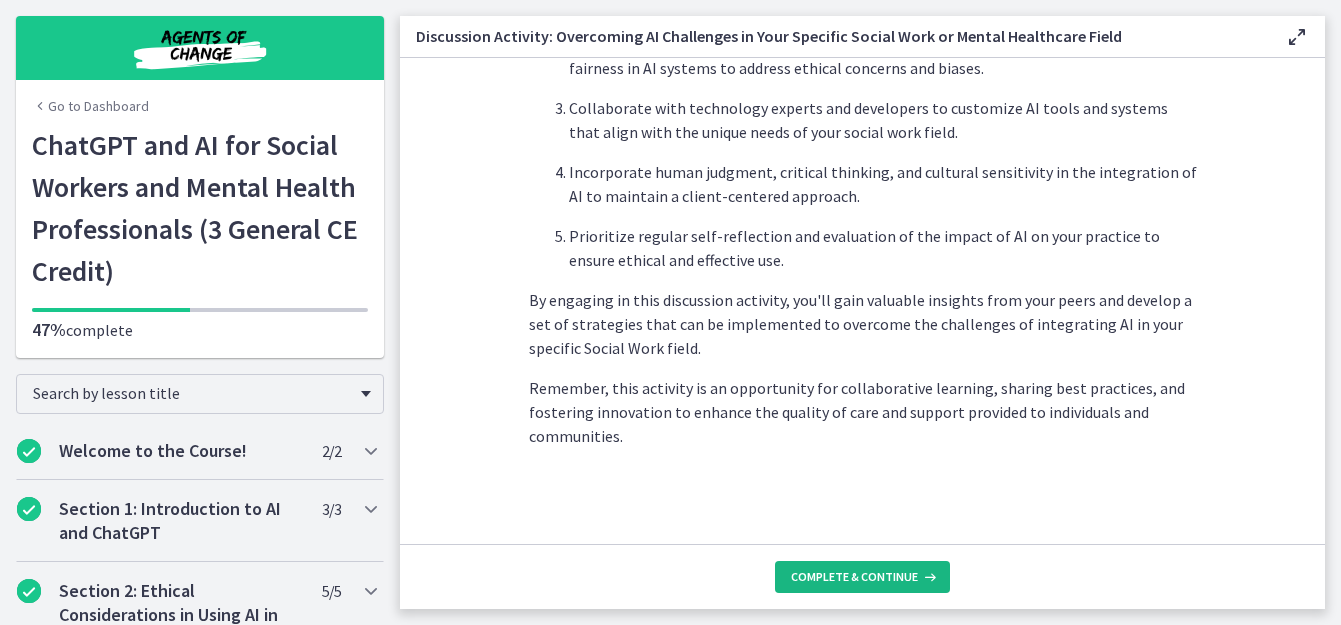 click on "Complete & continue" at bounding box center (854, 577) 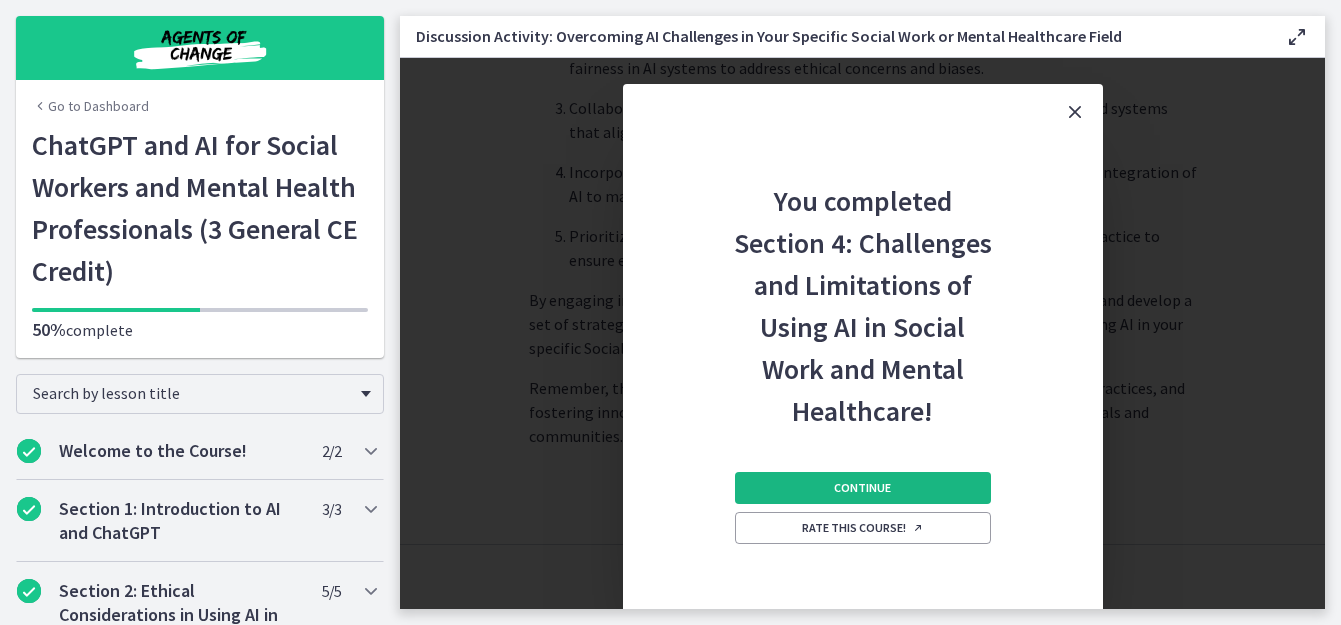 click on "Continue" at bounding box center (863, 488) 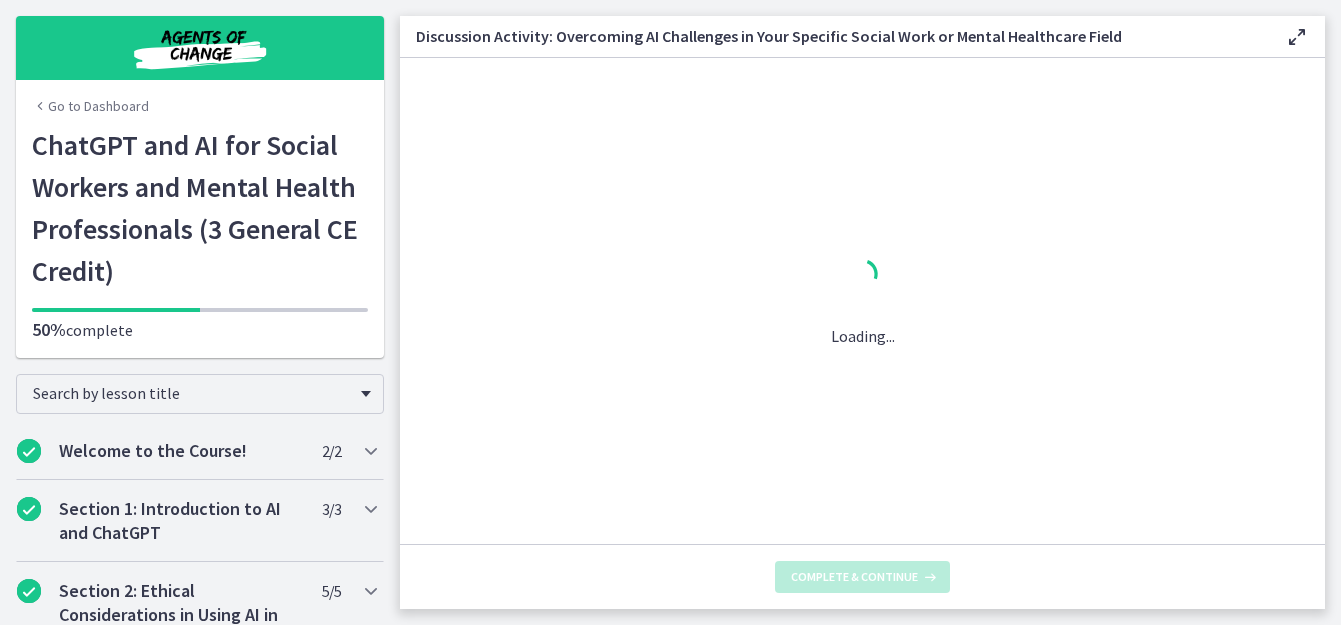 scroll, scrollTop: 0, scrollLeft: 0, axis: both 